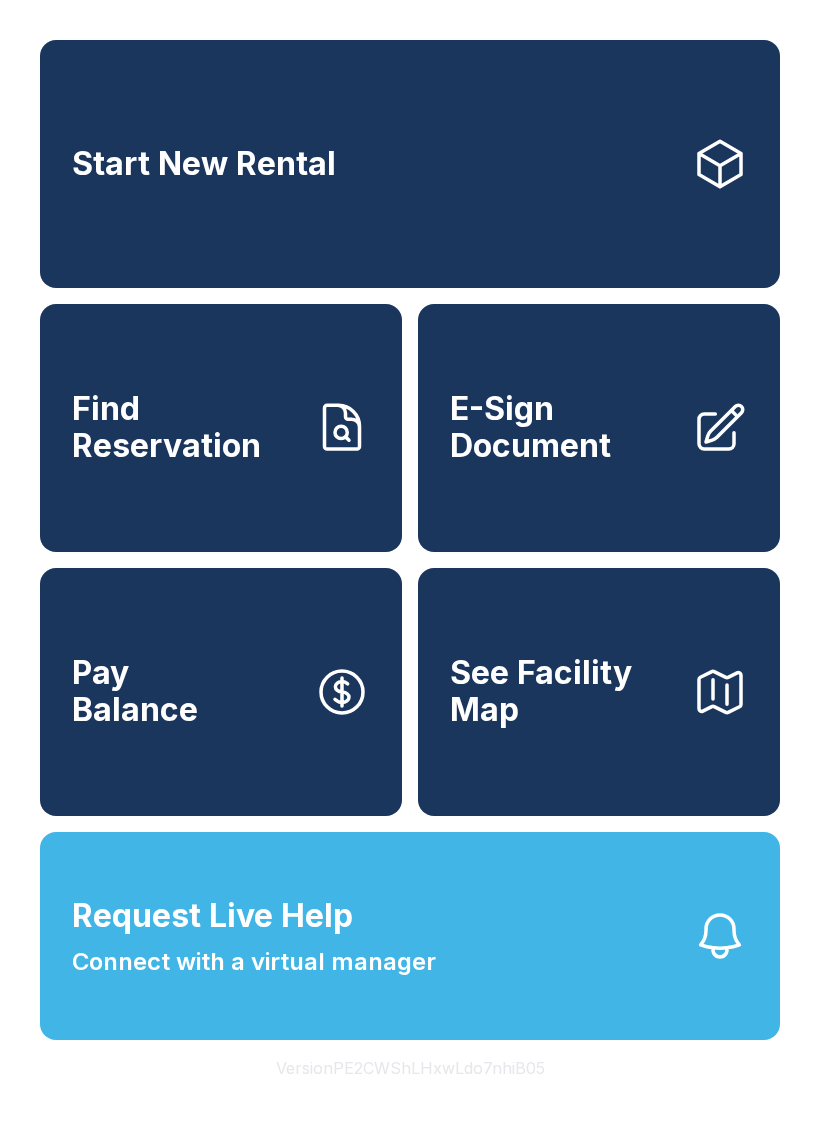 scroll, scrollTop: 0, scrollLeft: 0, axis: both 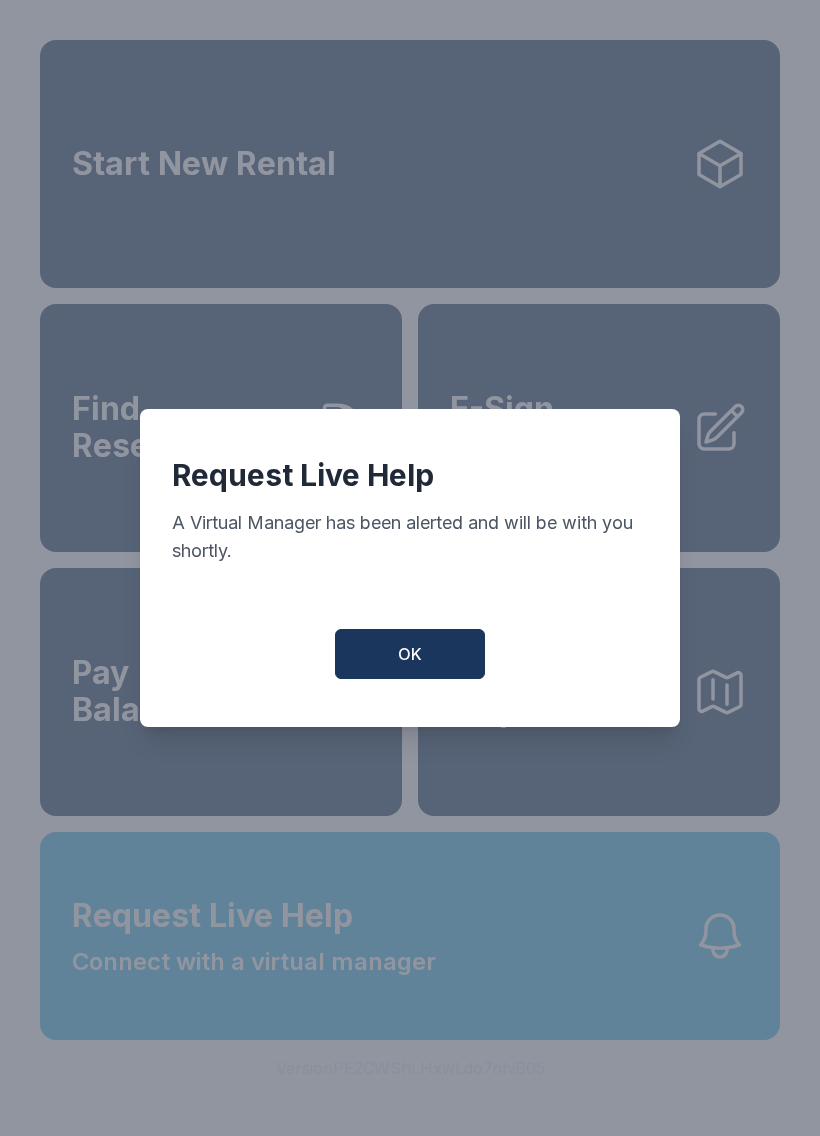 click on "Request Live Help A Virtual Manager has been alerted and will be with you shortly. OK" at bounding box center [410, 568] 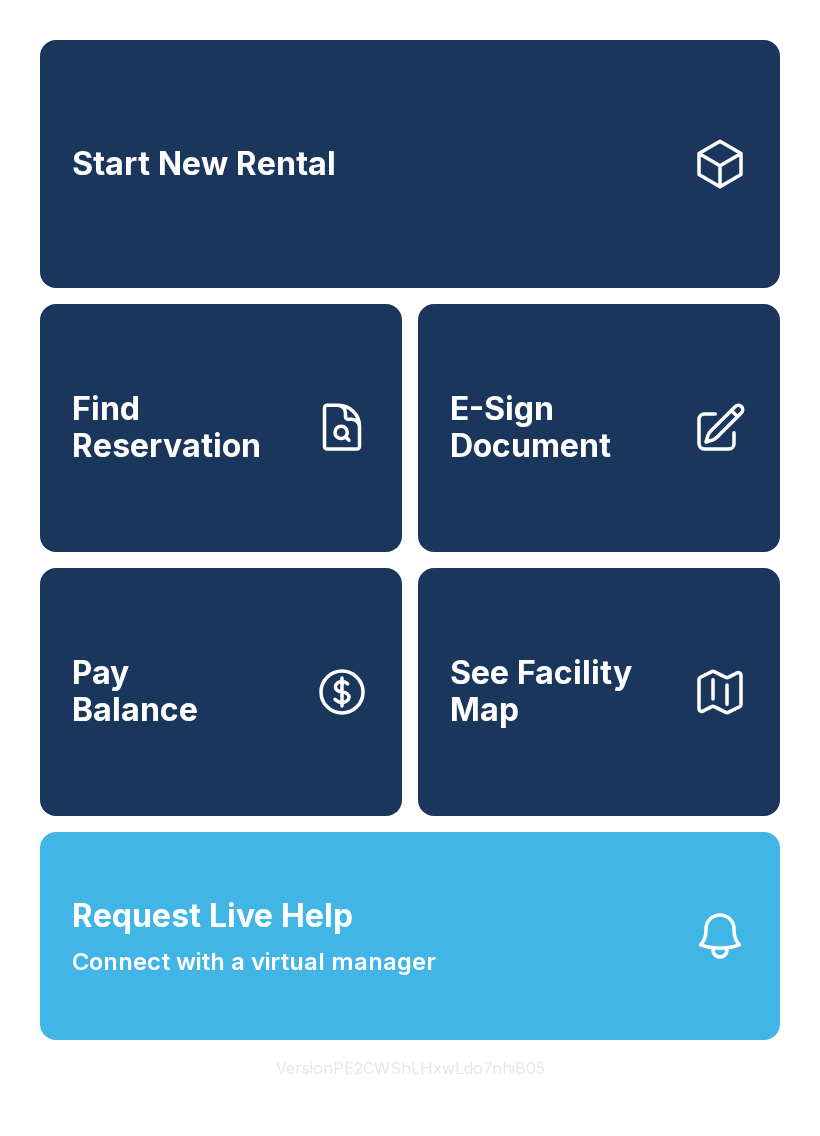 click on "Find Reservation" at bounding box center (185, 427) 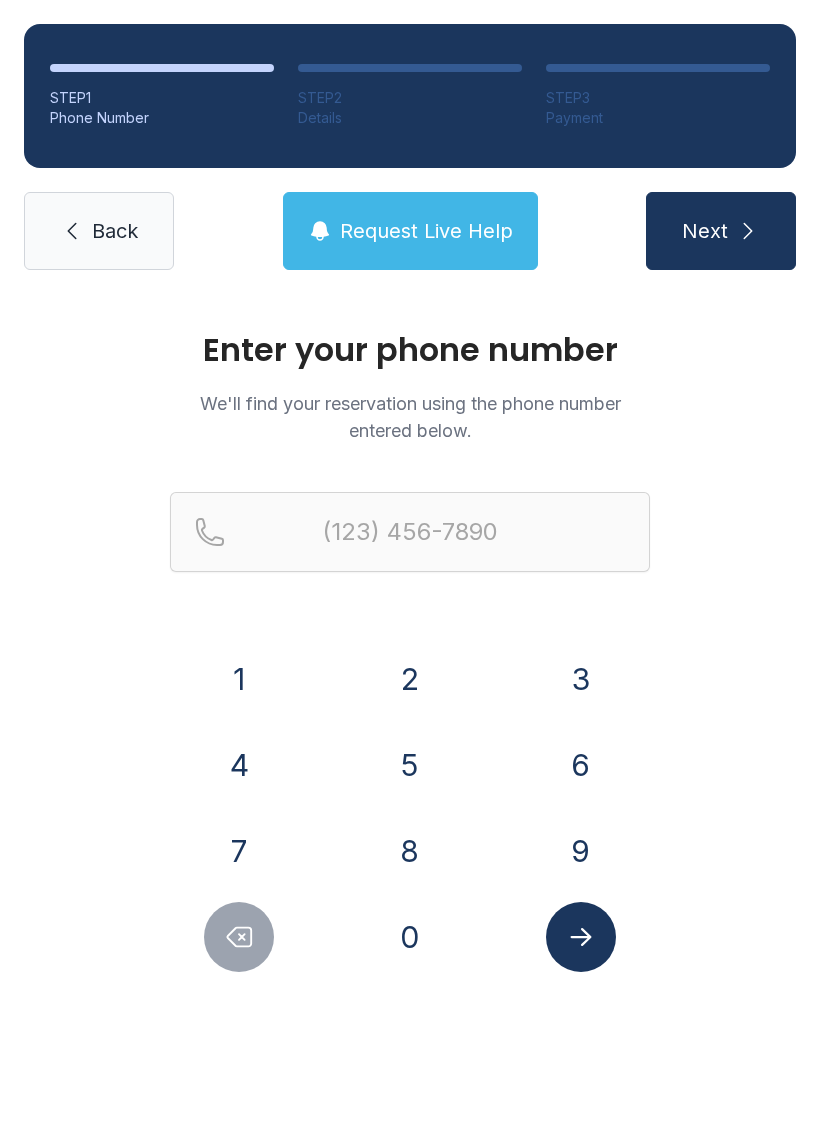 click on "8" at bounding box center (410, 851) 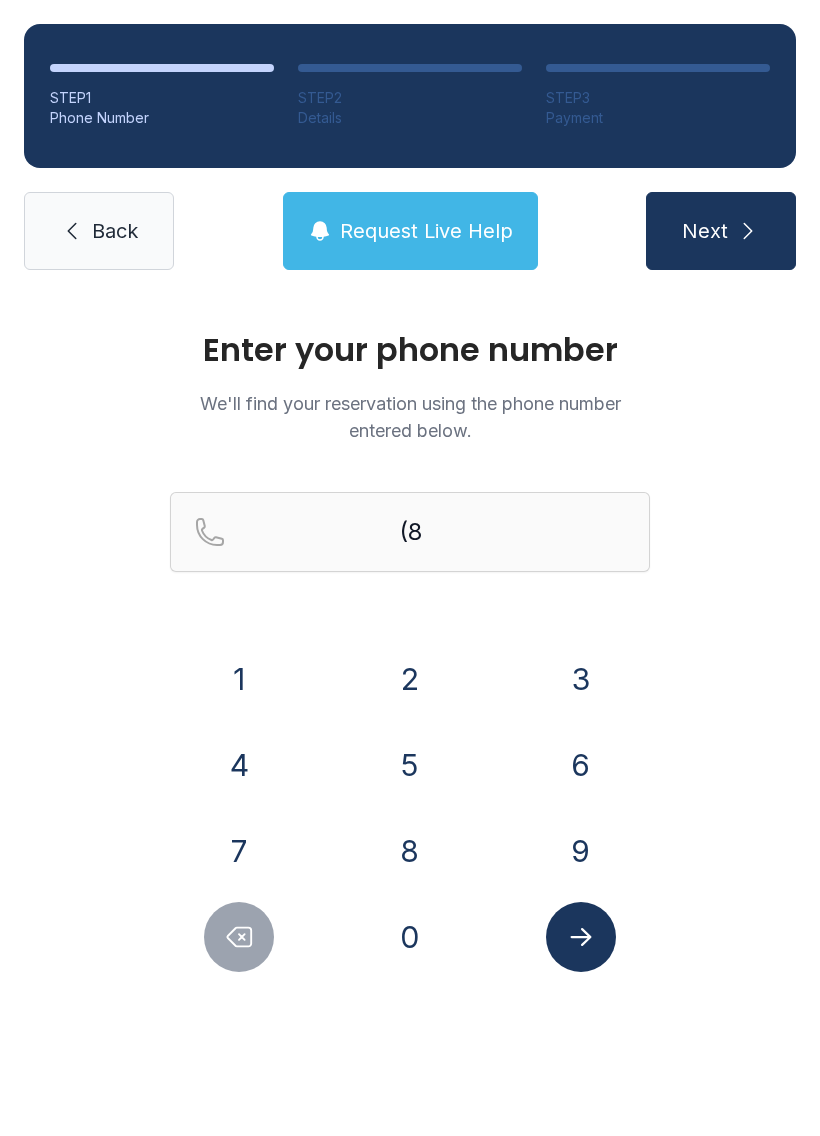 click on "1" at bounding box center [239, 679] 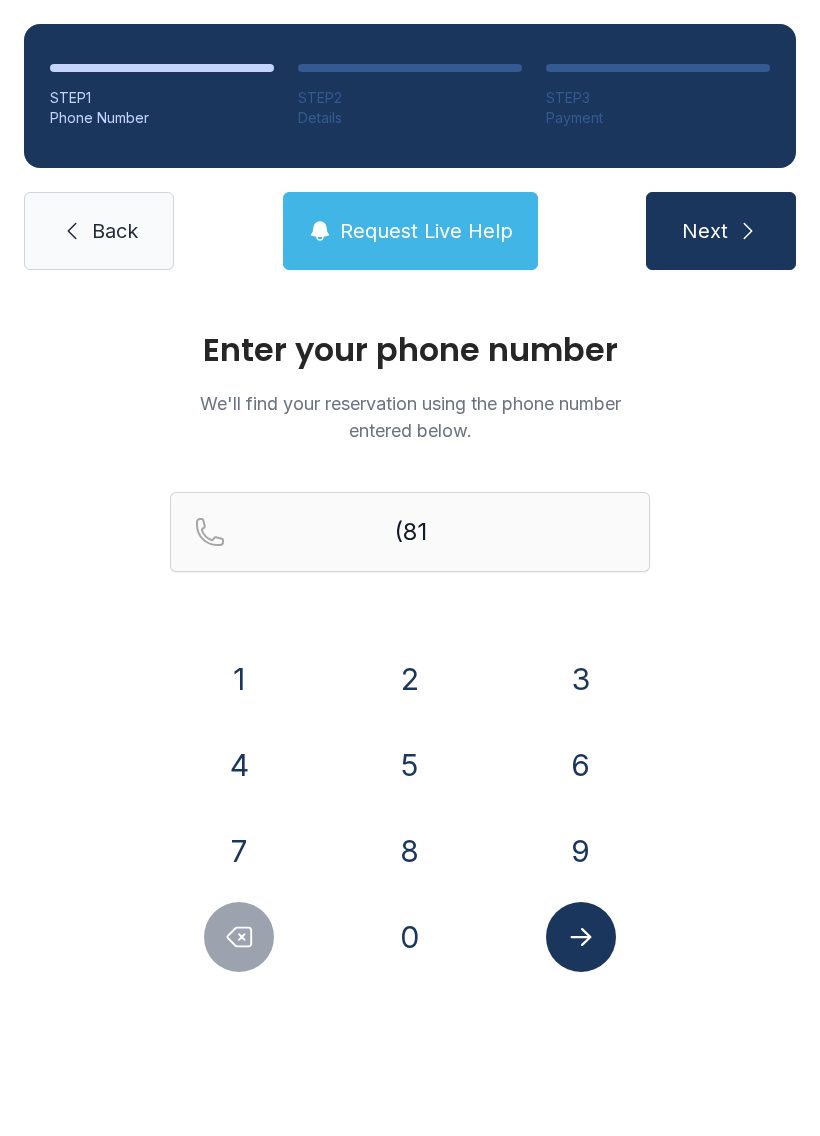 click on "3" at bounding box center [581, 679] 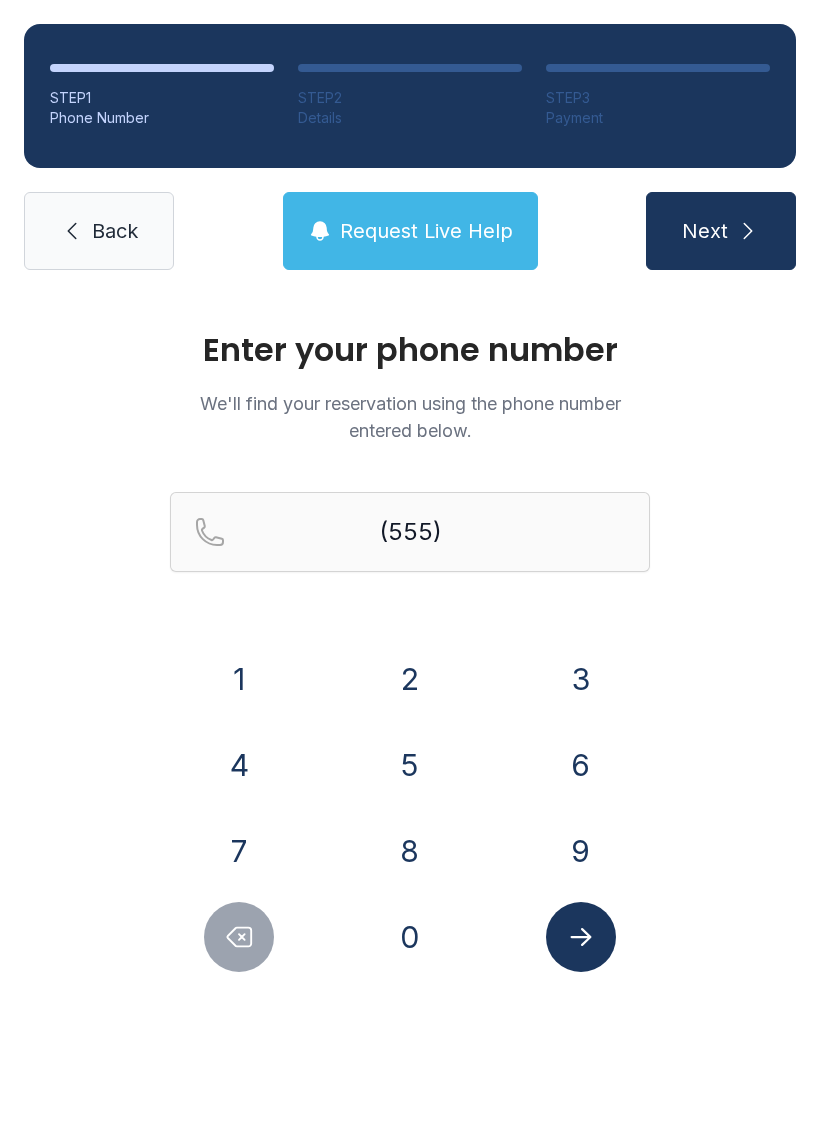 click on "7" at bounding box center (239, 851) 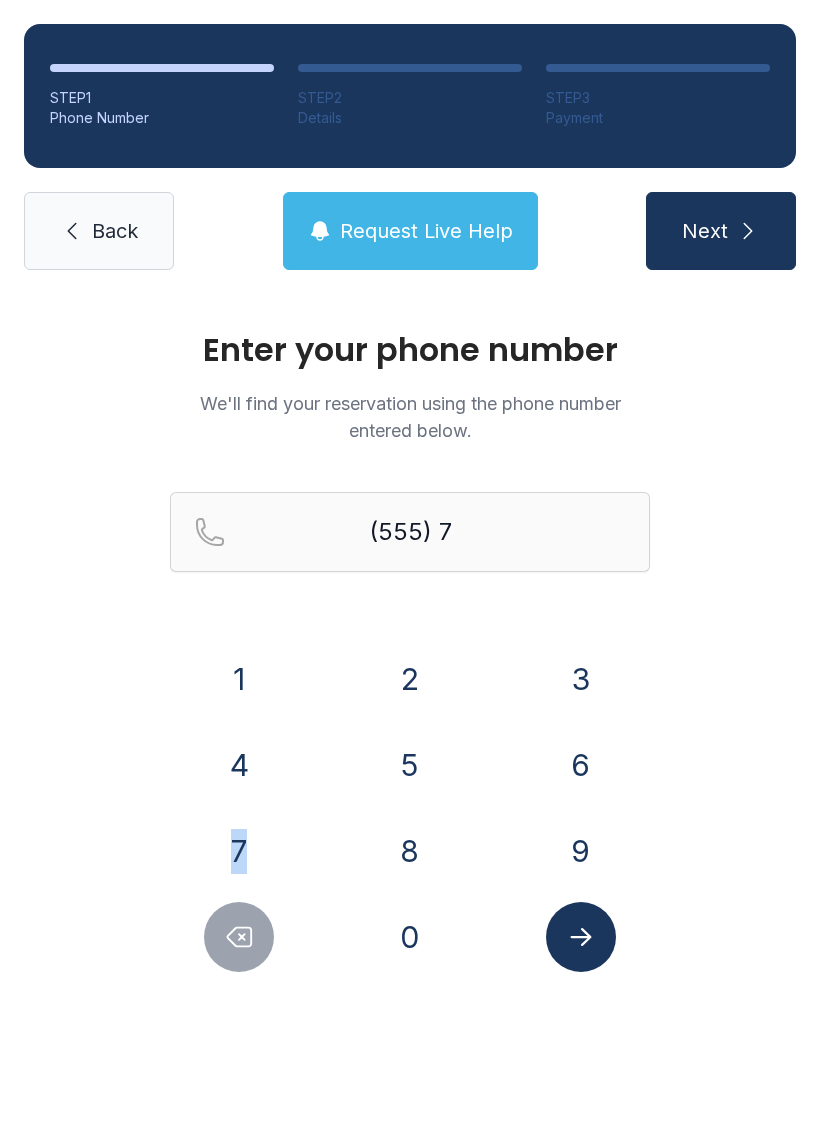 click on "0" at bounding box center (410, 937) 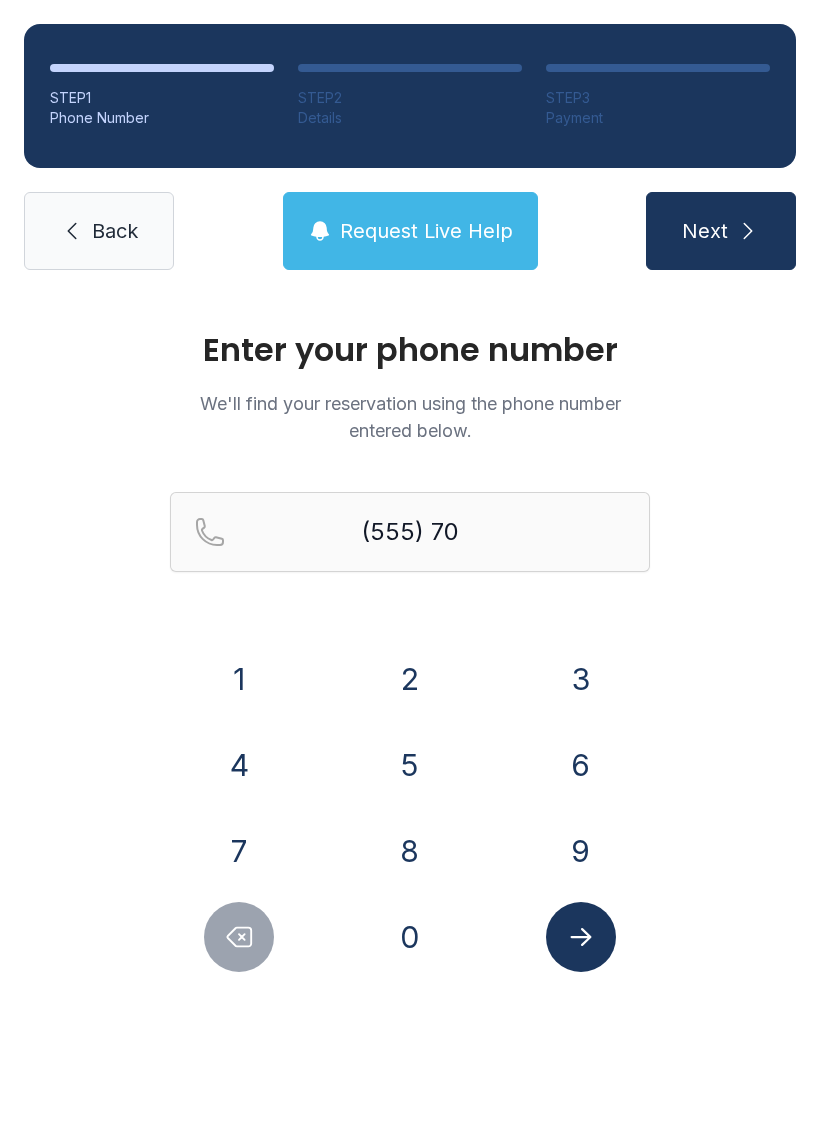 click 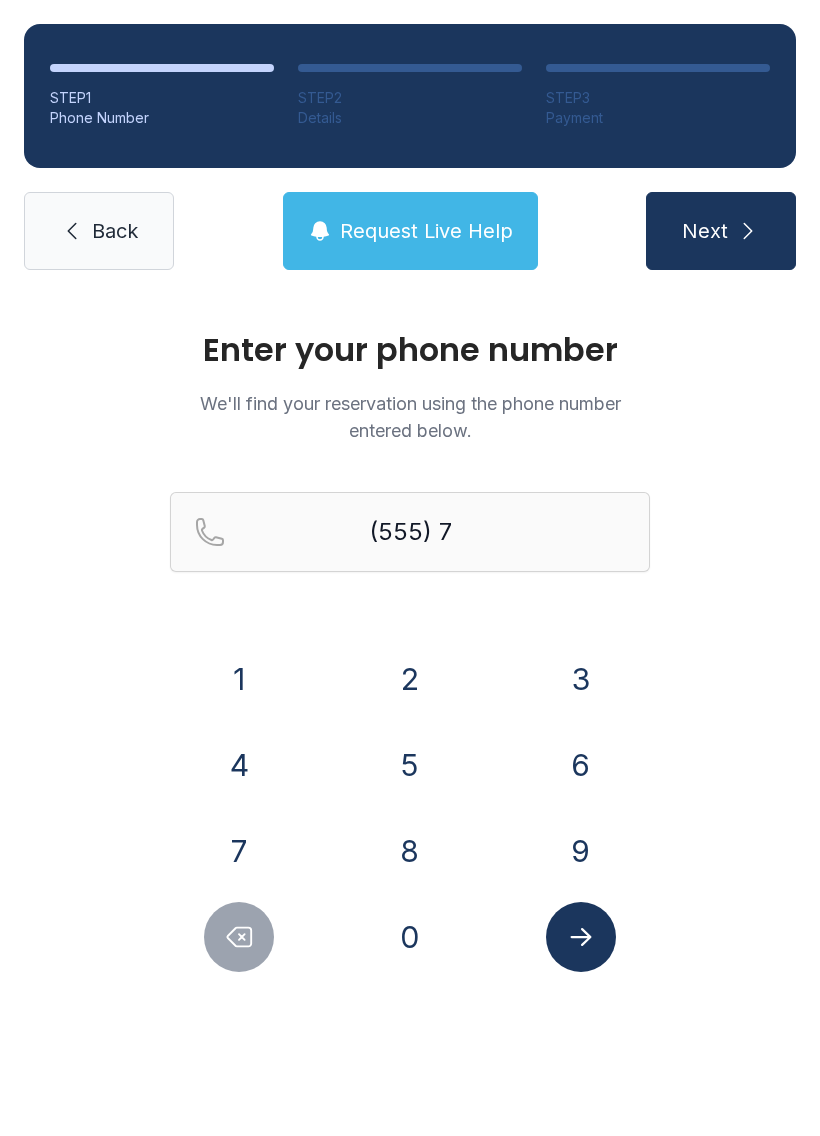 click on "7" at bounding box center (239, 851) 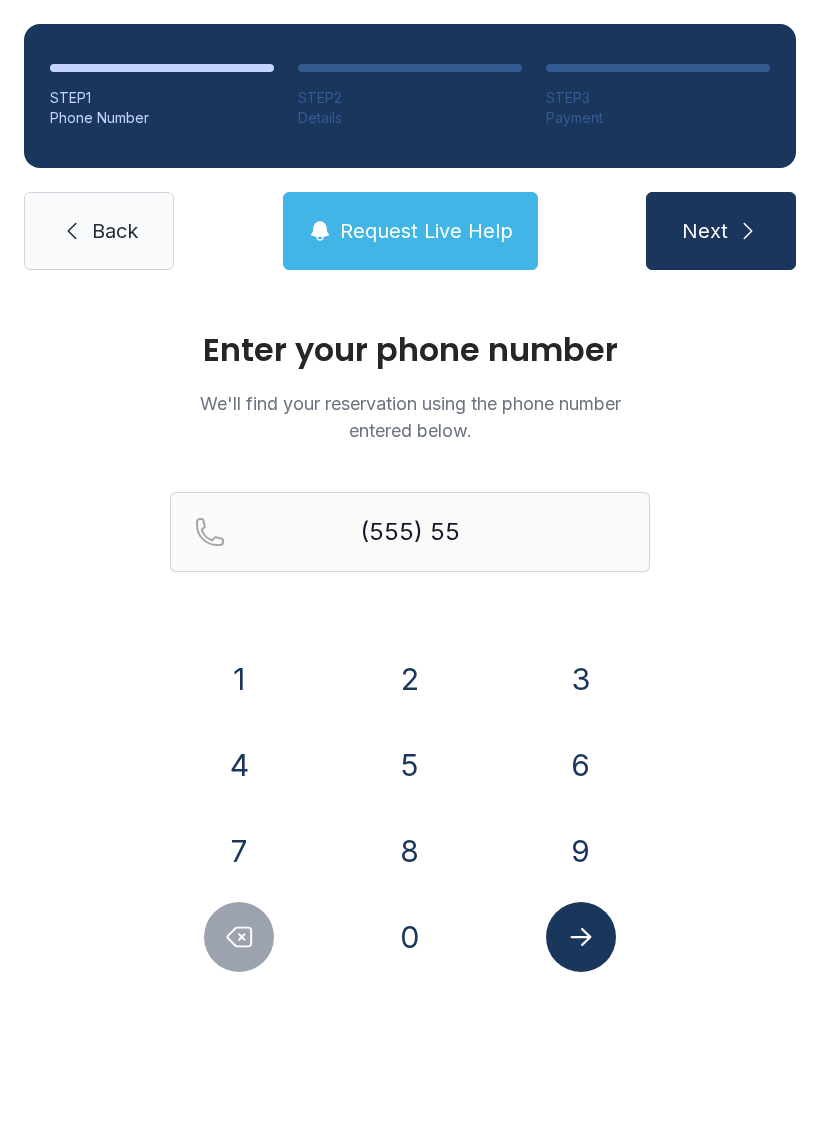 click on "0" at bounding box center [410, 937] 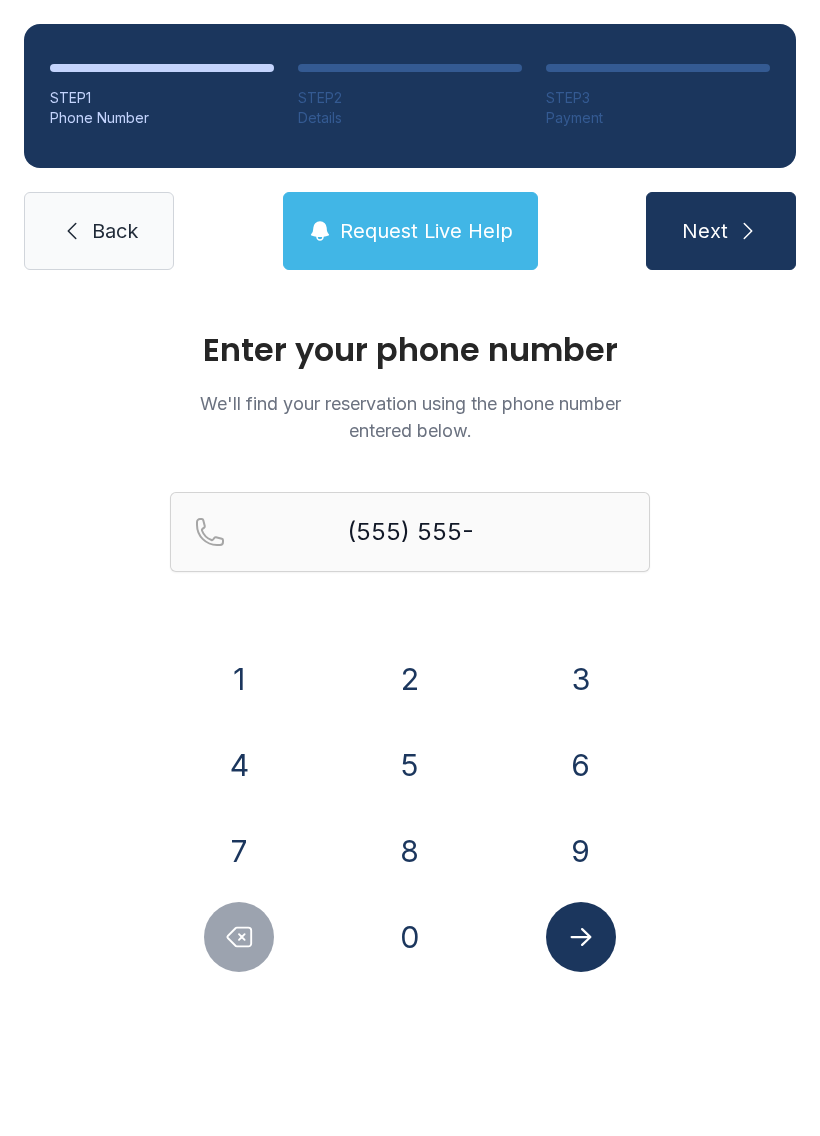 click on "1" at bounding box center [239, 679] 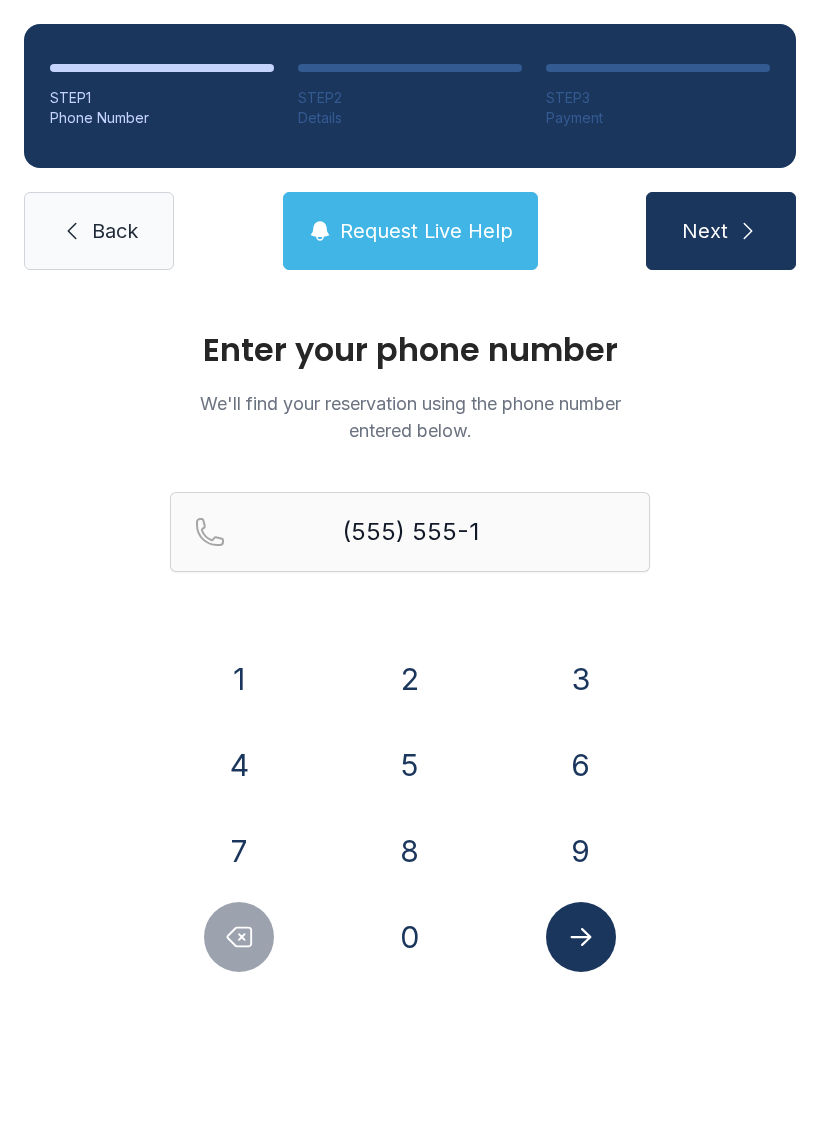 click on "9" at bounding box center (581, 851) 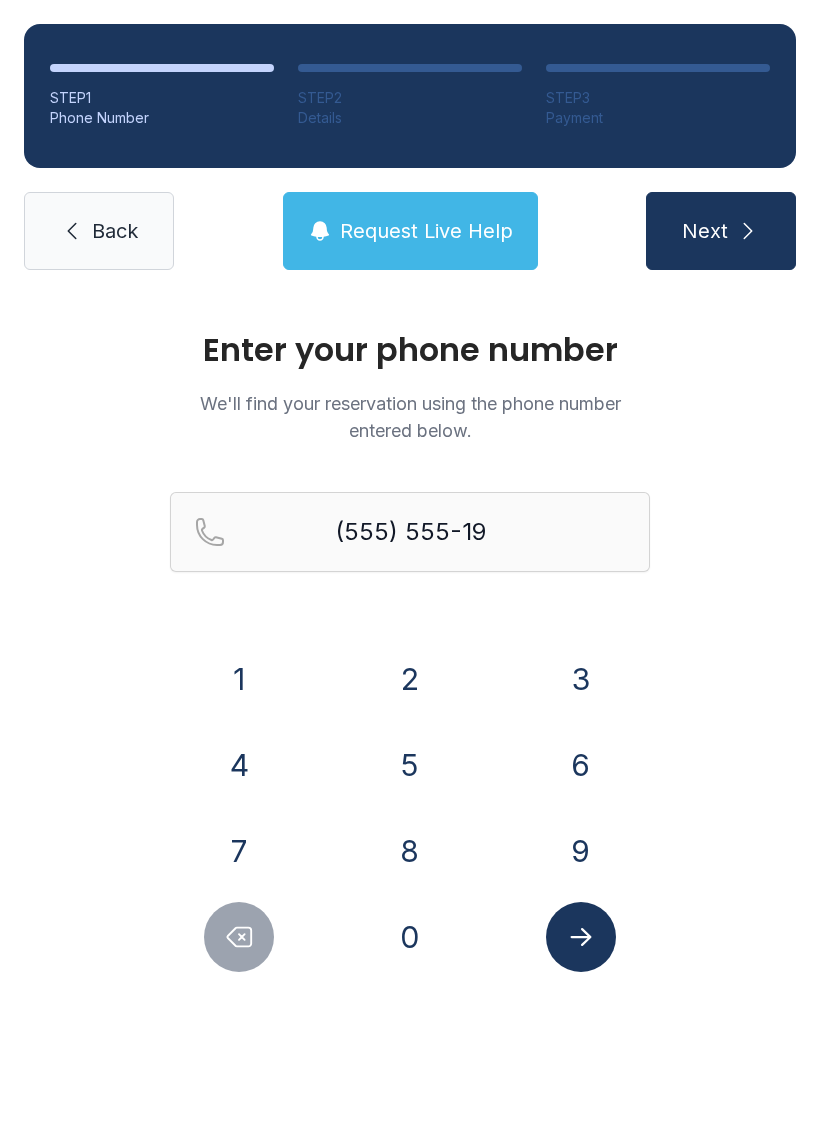 click on "0" at bounding box center (410, 937) 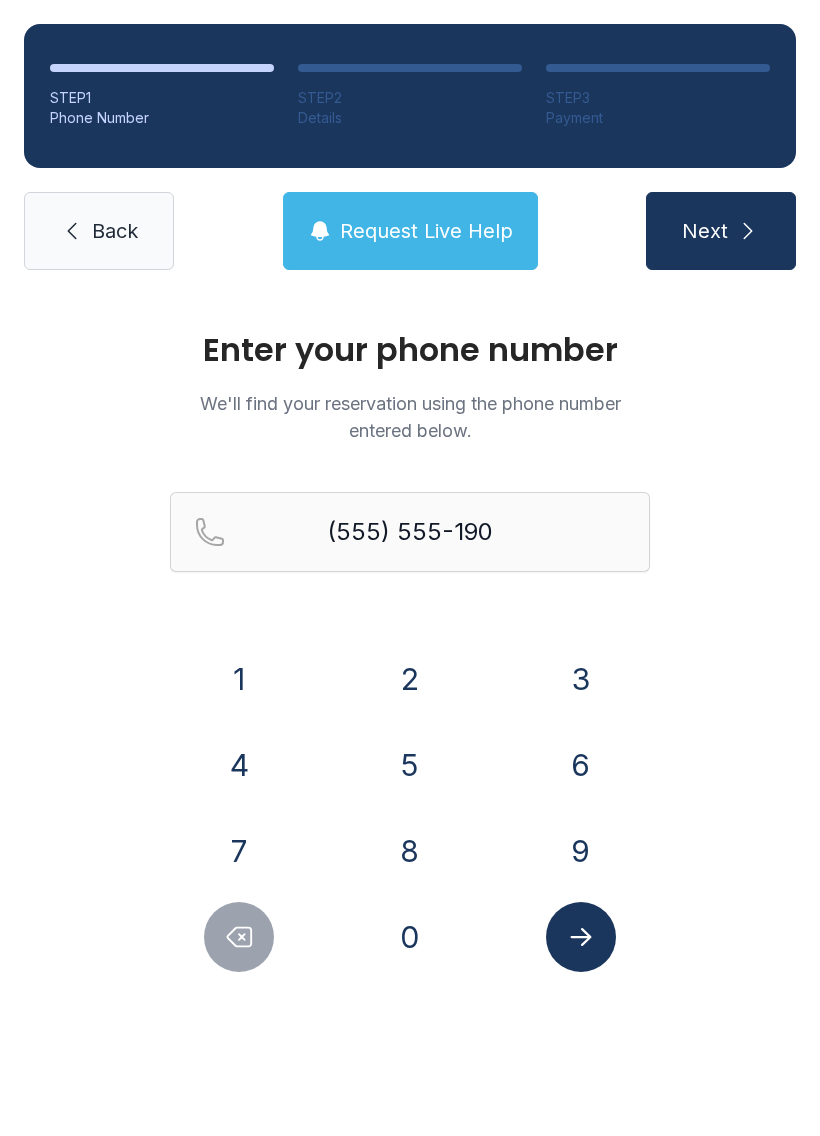 click on "0" at bounding box center [410, 937] 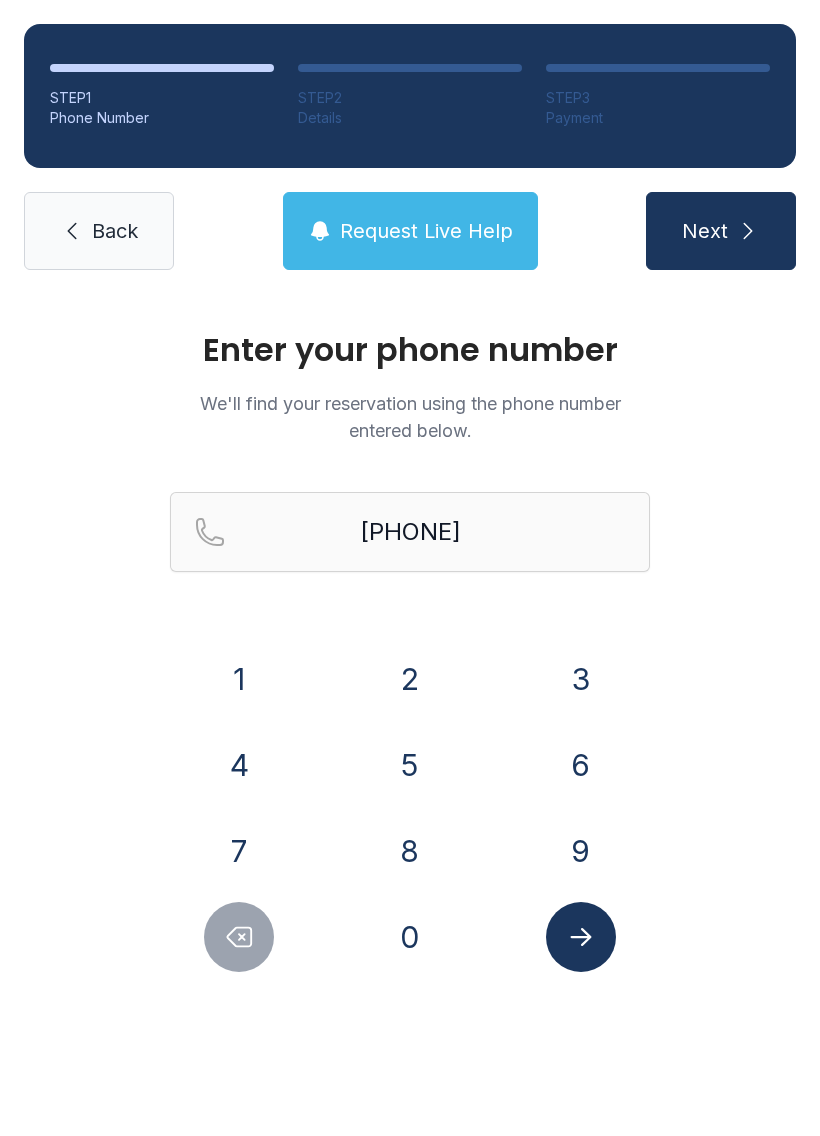 click 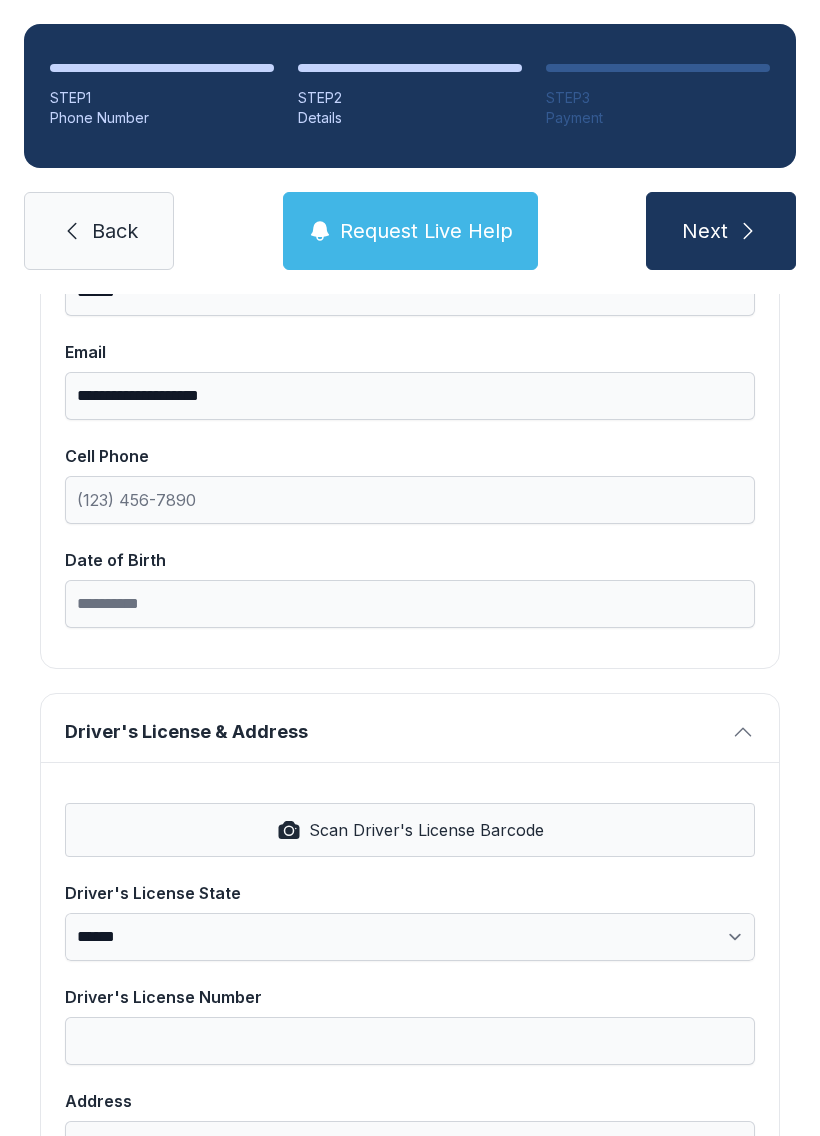 scroll, scrollTop: 378, scrollLeft: 0, axis: vertical 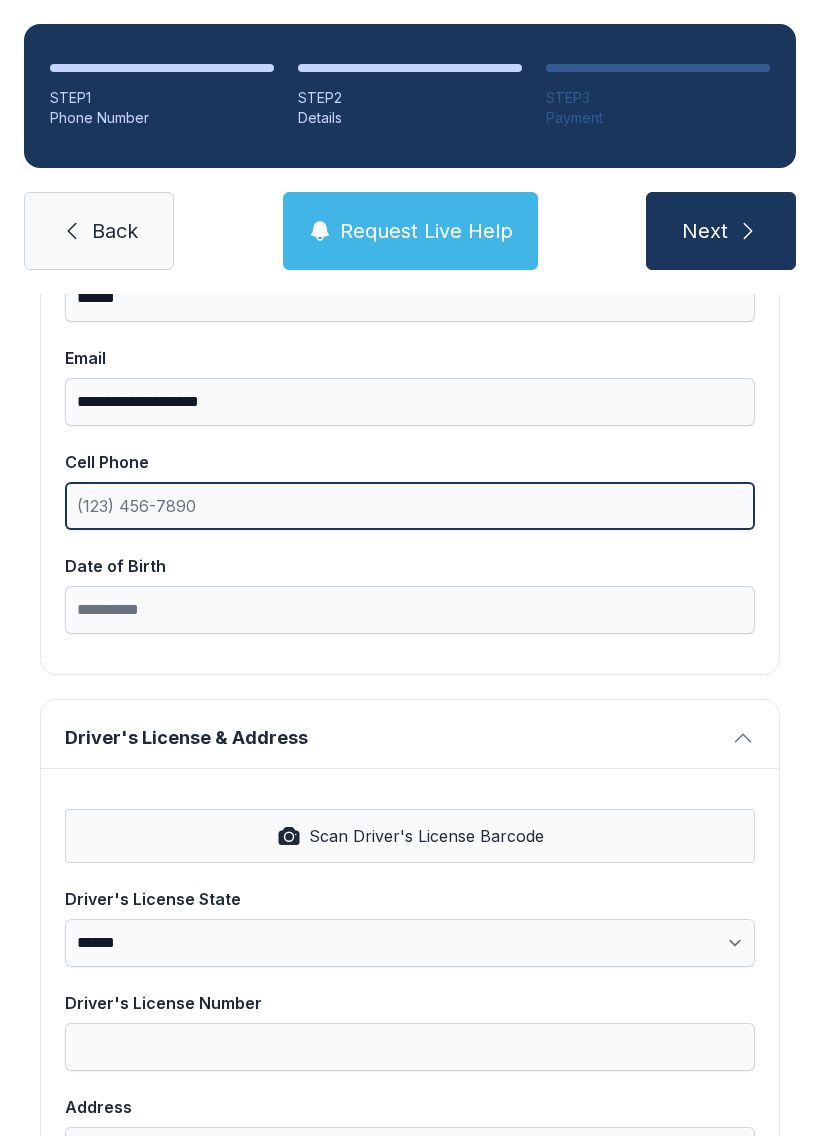 click on "Cell Phone" at bounding box center [410, 506] 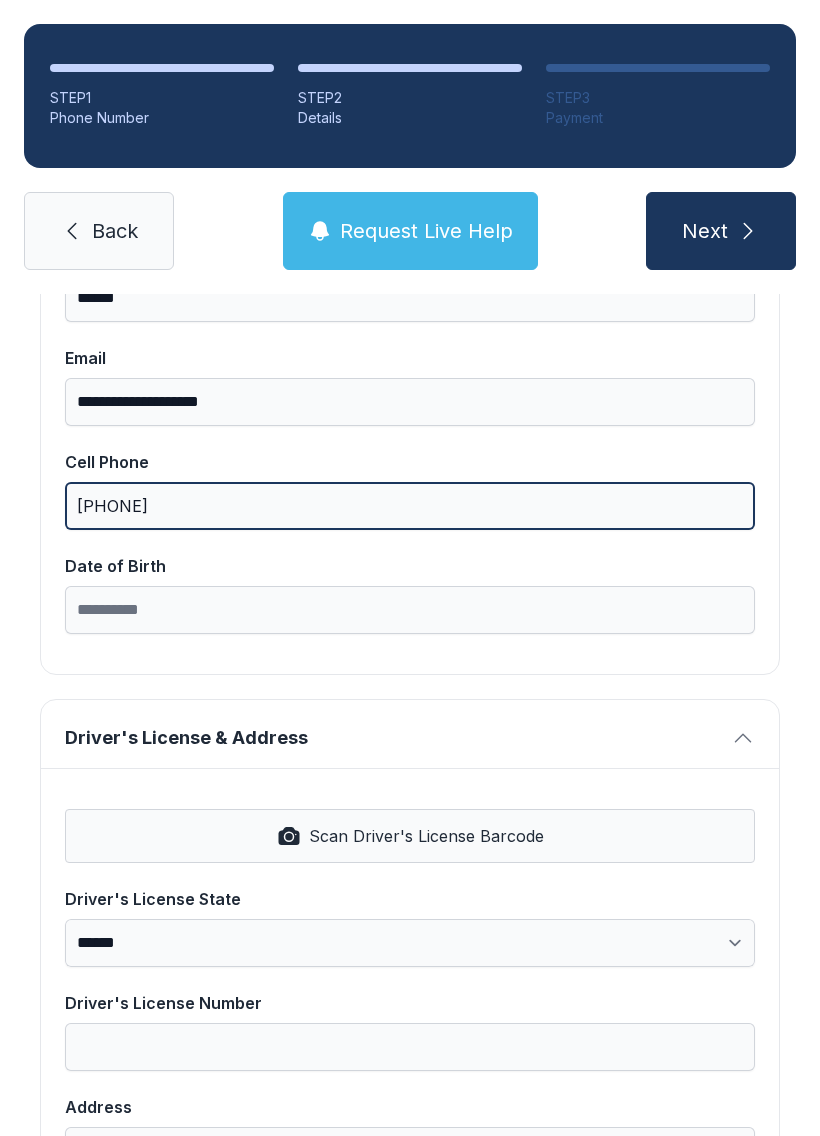 type on "[PHONE]" 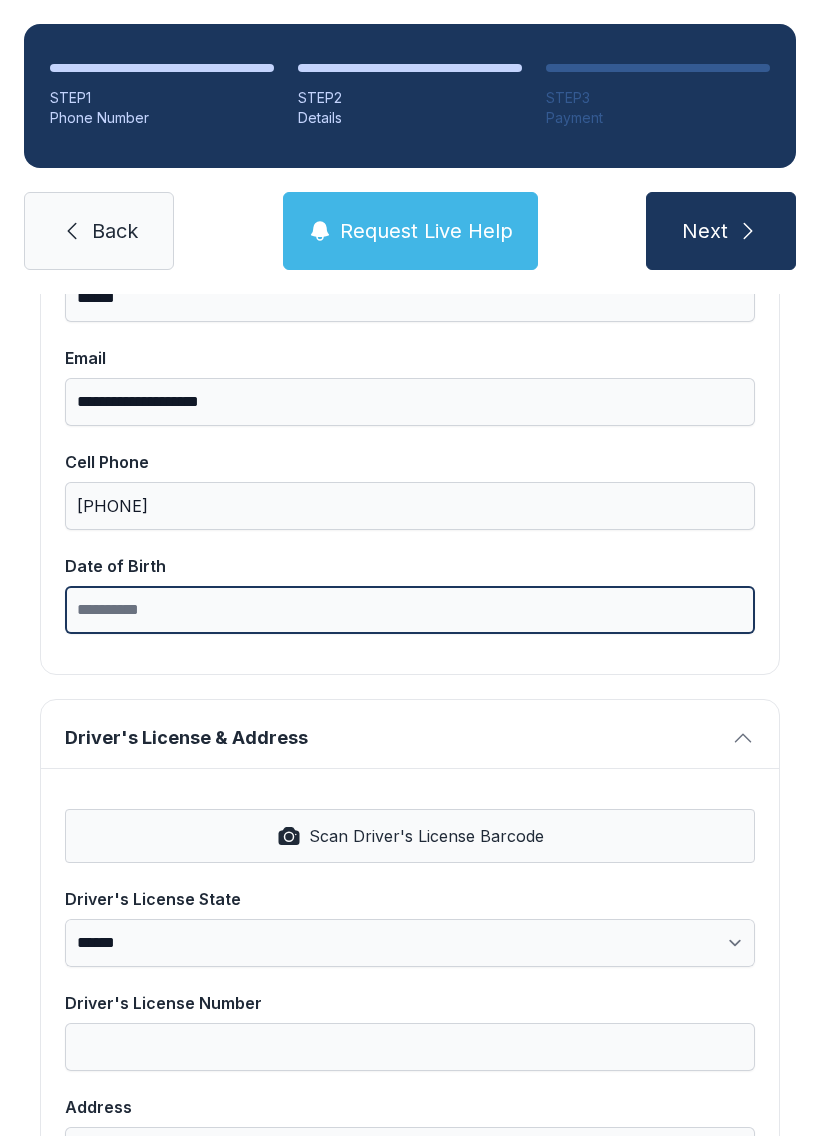 click on "Date of Birth" at bounding box center [410, 610] 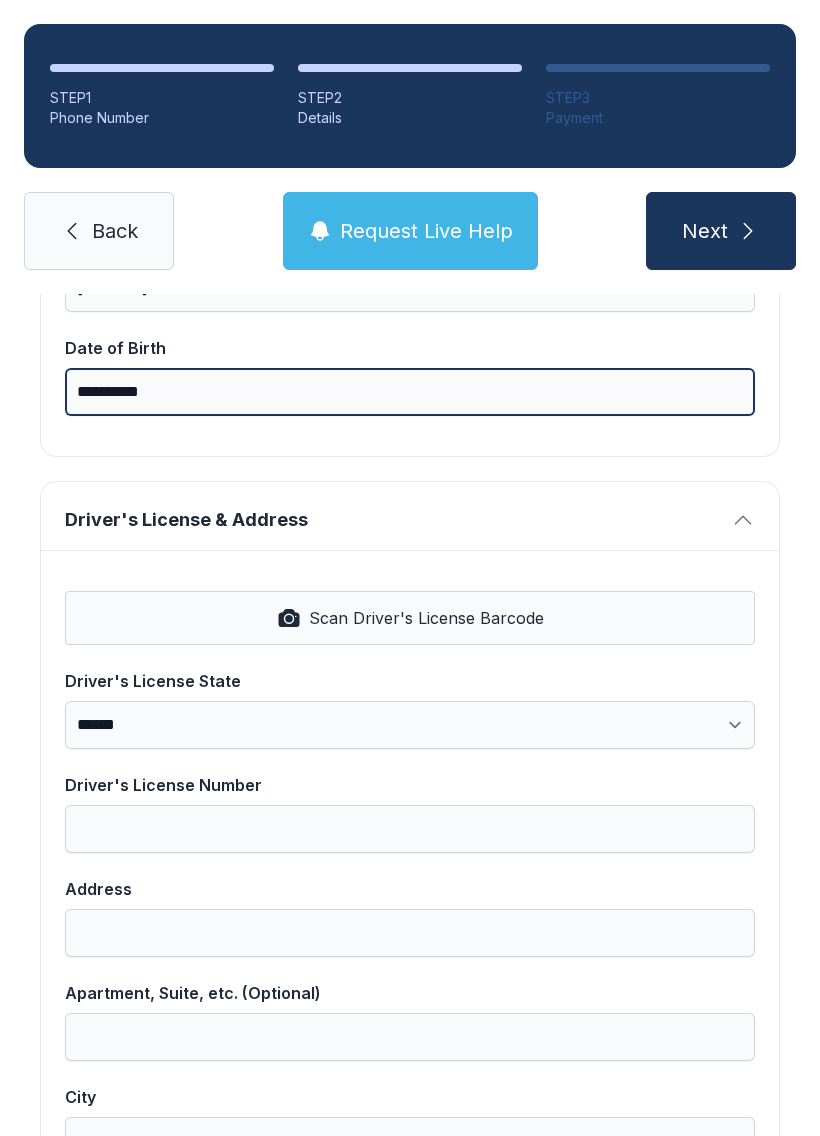 scroll, scrollTop: 606, scrollLeft: 0, axis: vertical 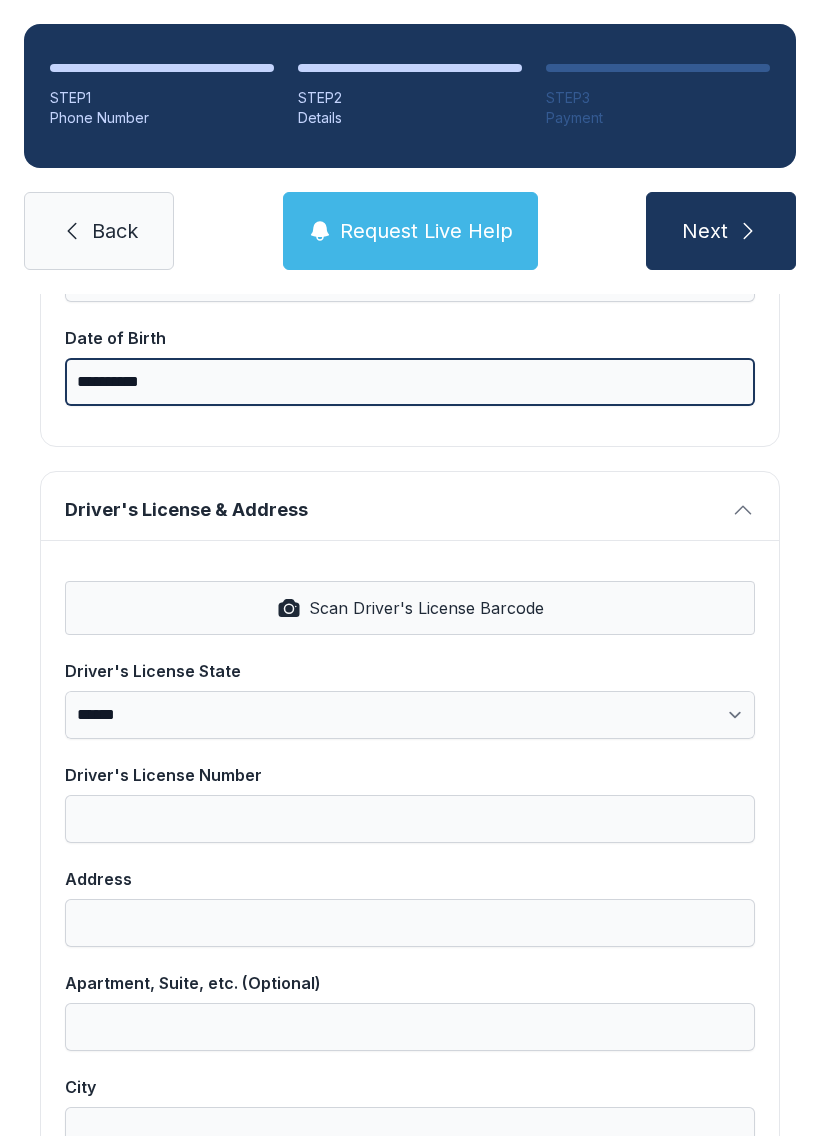 type on "**********" 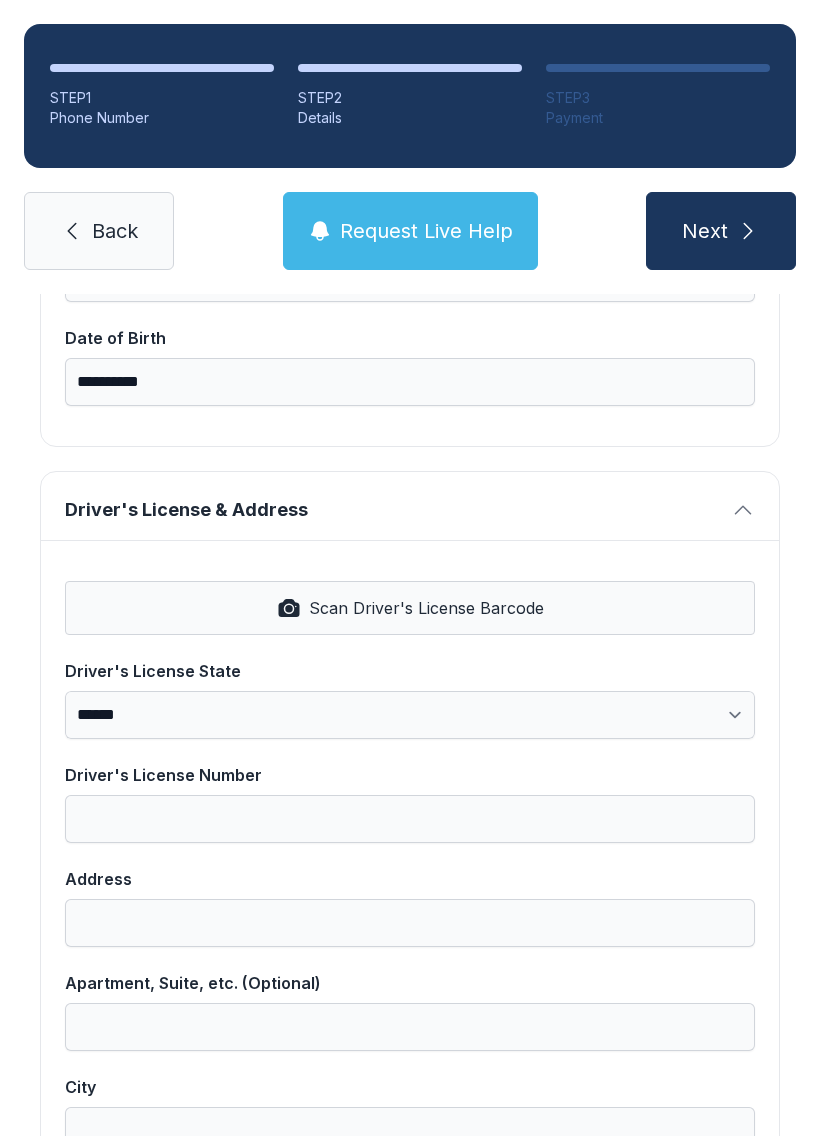 click on "Scan Driver's License Barcode" at bounding box center (426, 608) 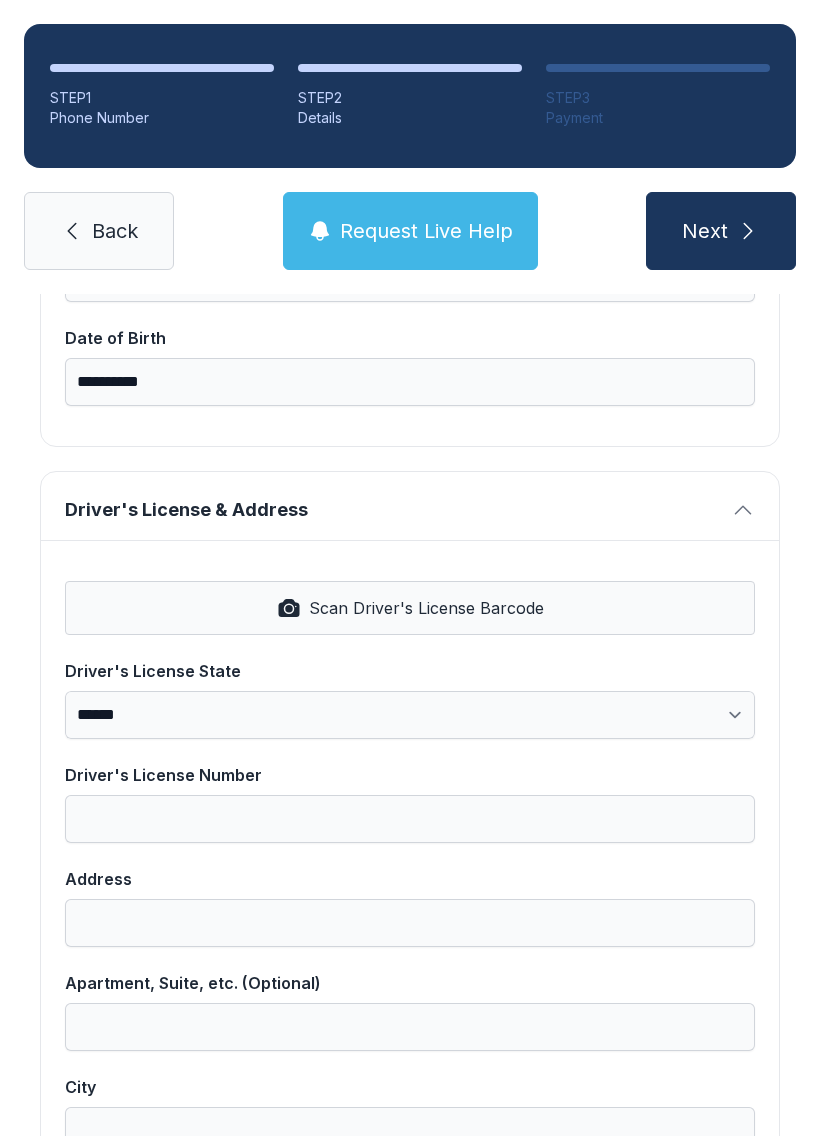 click on "**********" at bounding box center [410, 715] 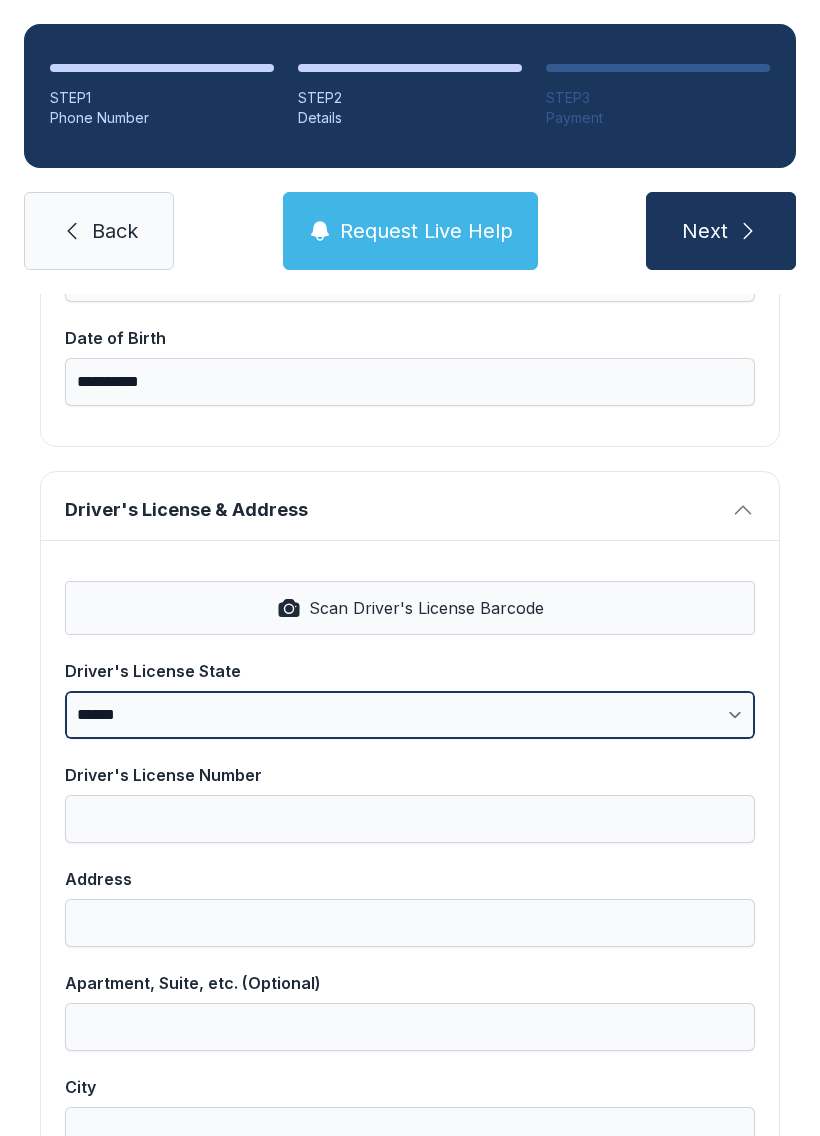 select on "**" 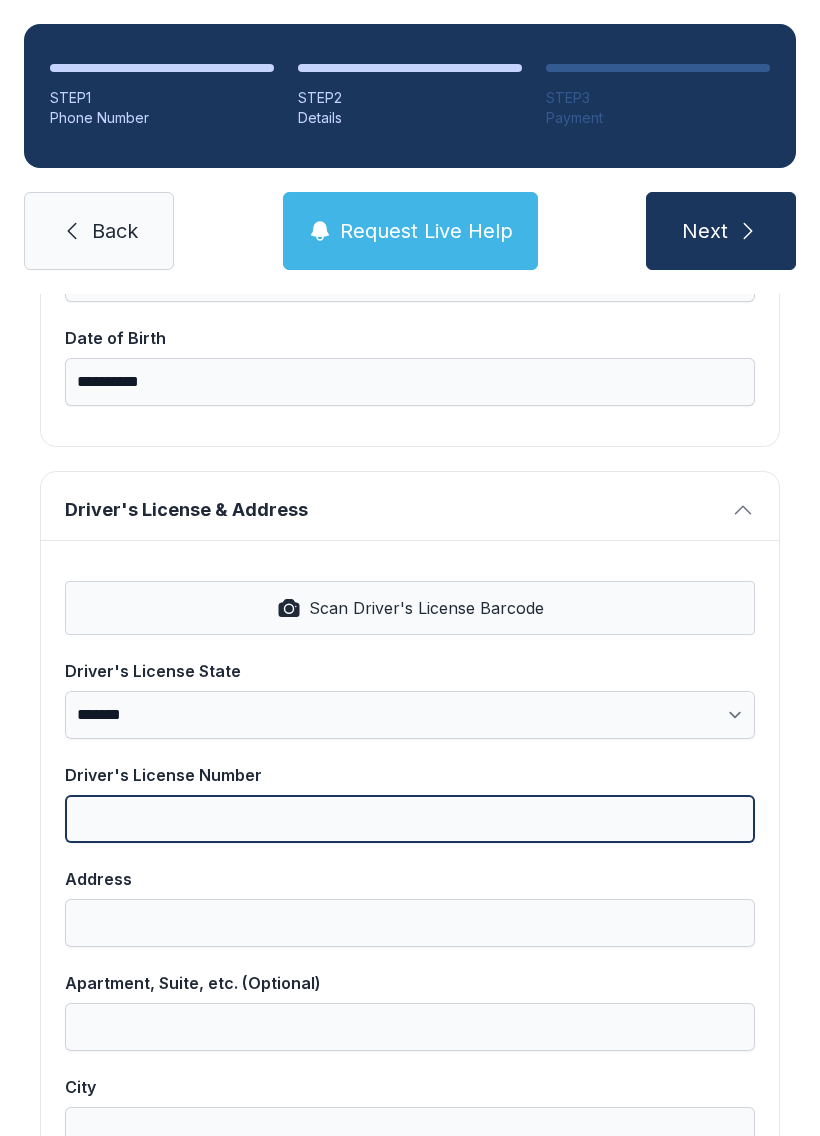 click on "Driver's License Number" at bounding box center [410, 819] 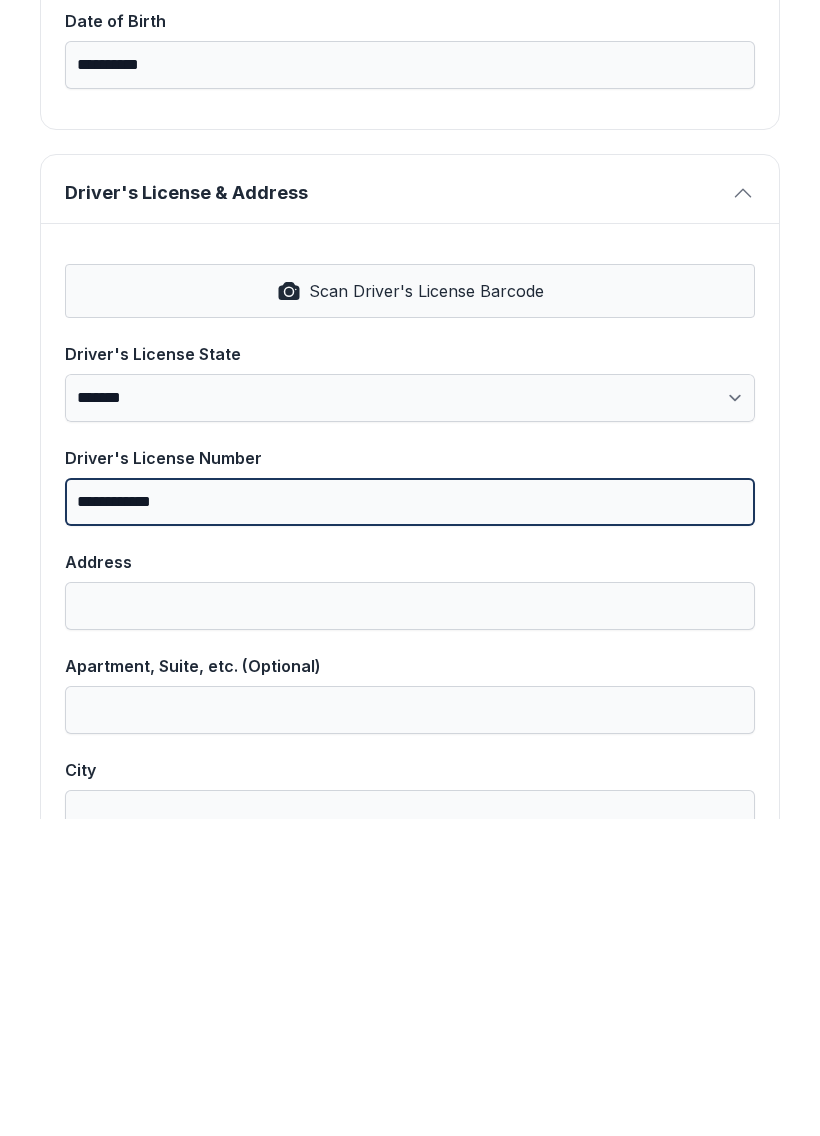 type on "**********" 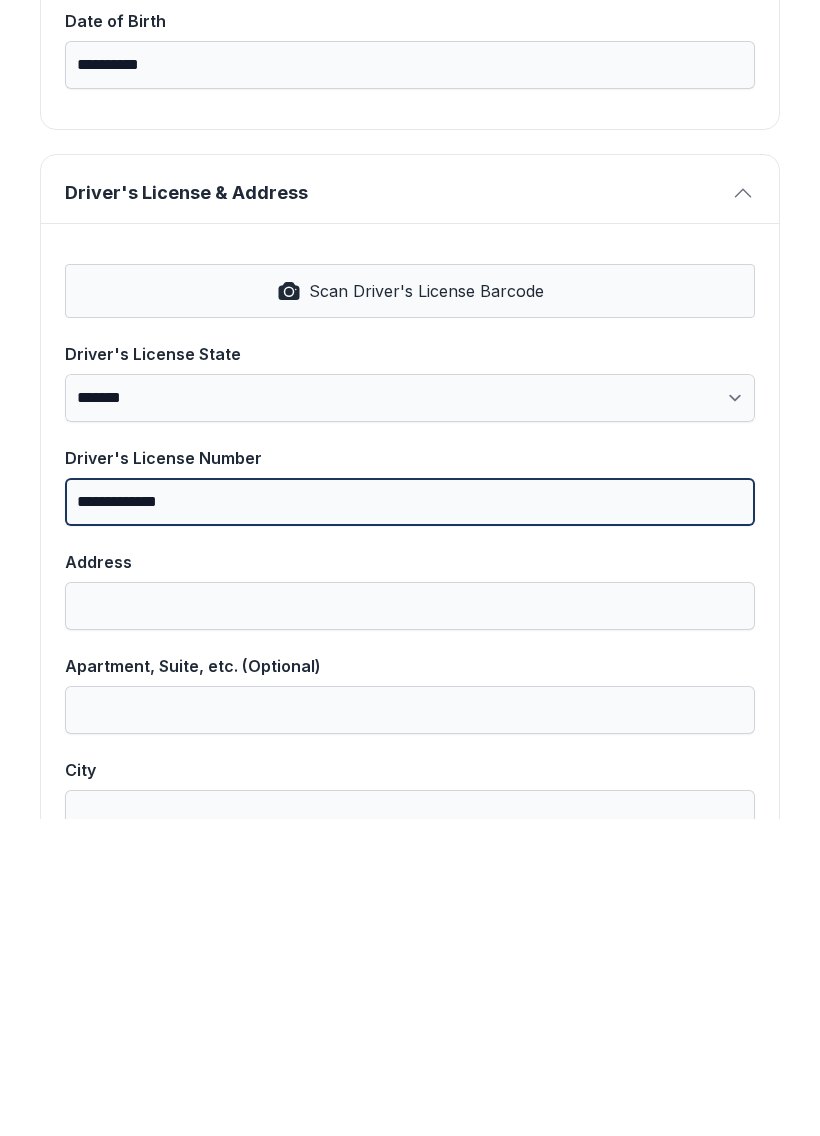 type on "**********" 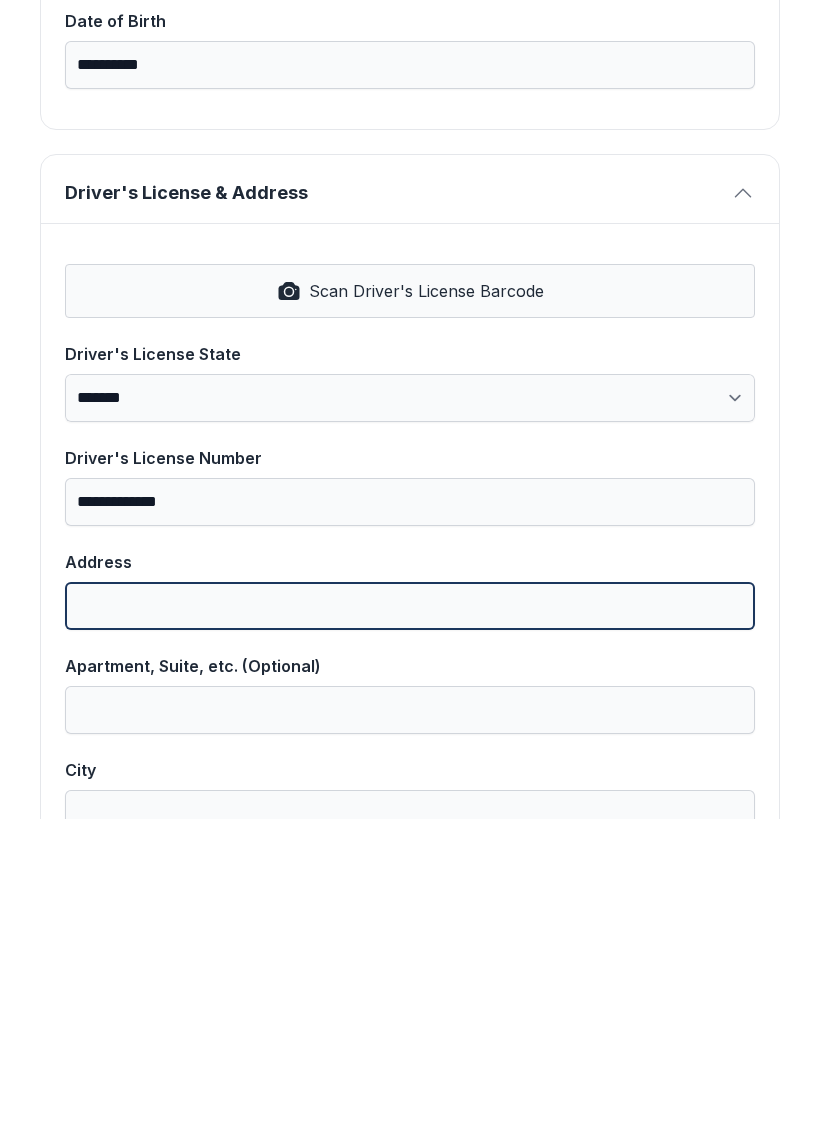 click on "Address" at bounding box center (410, 923) 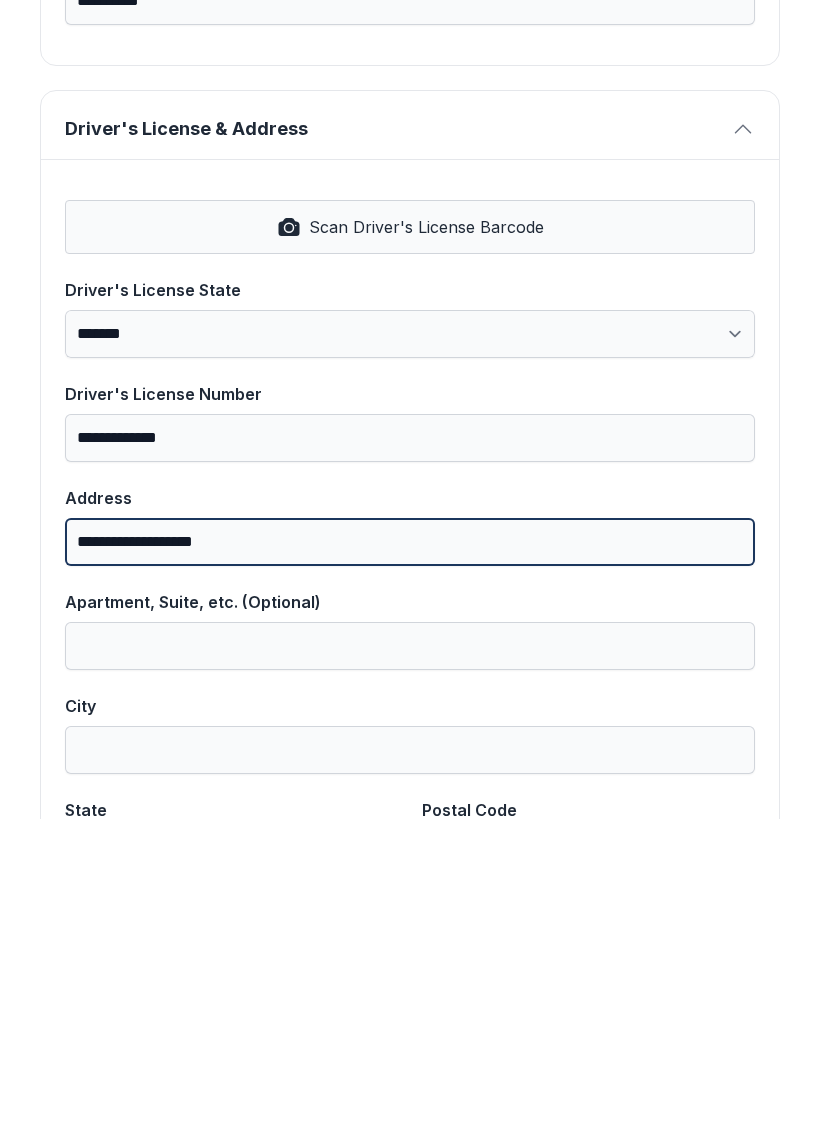 scroll, scrollTop: 737, scrollLeft: 0, axis: vertical 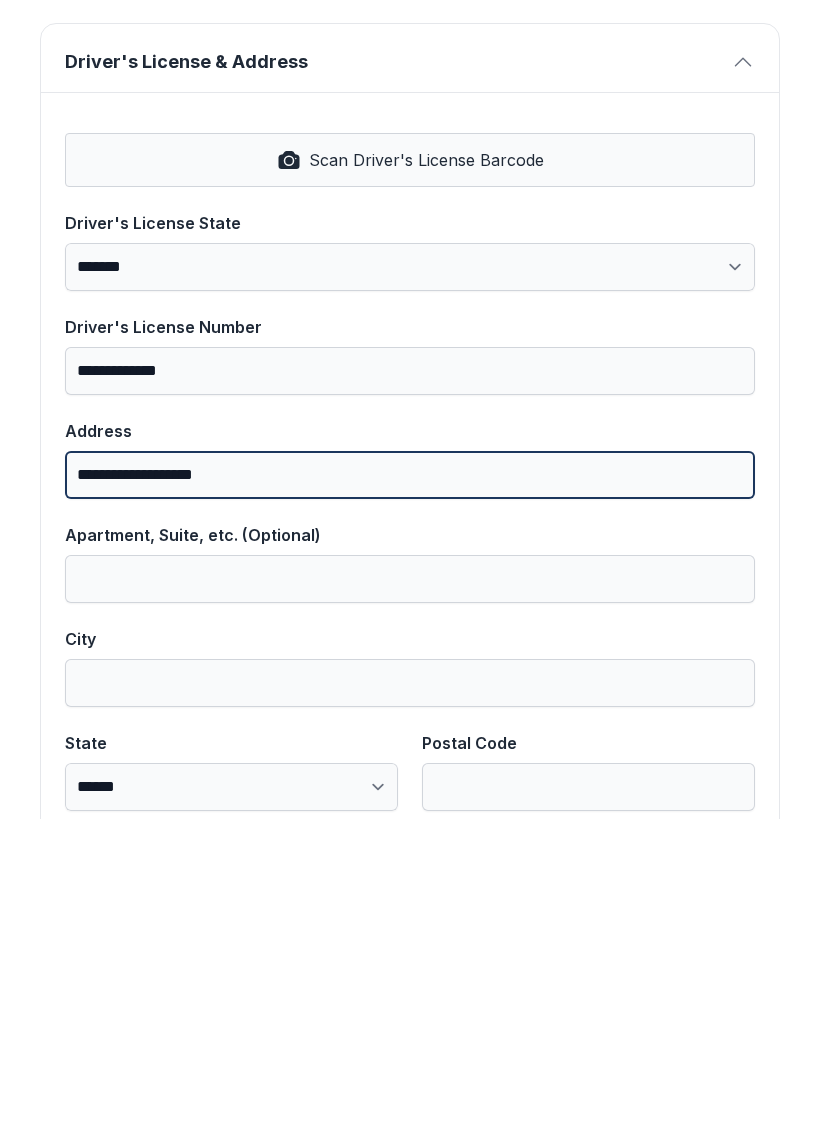 type on "**********" 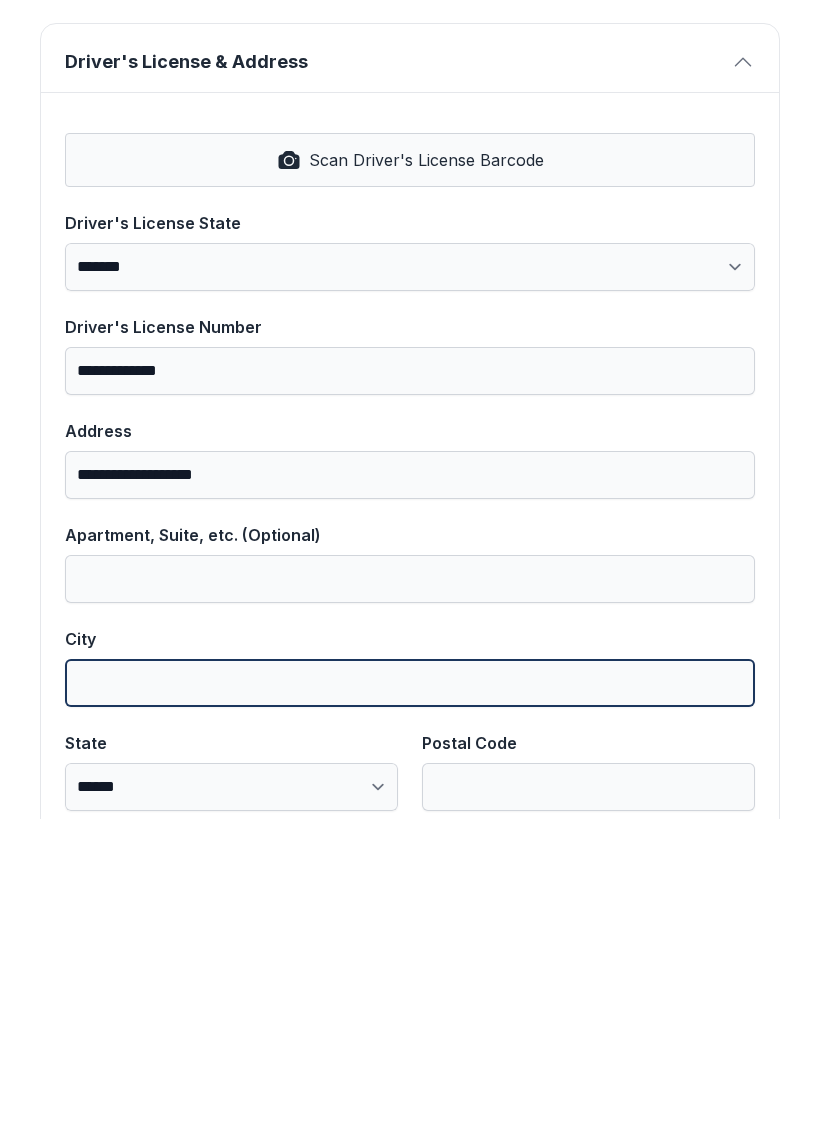 click on "City" at bounding box center (410, 1000) 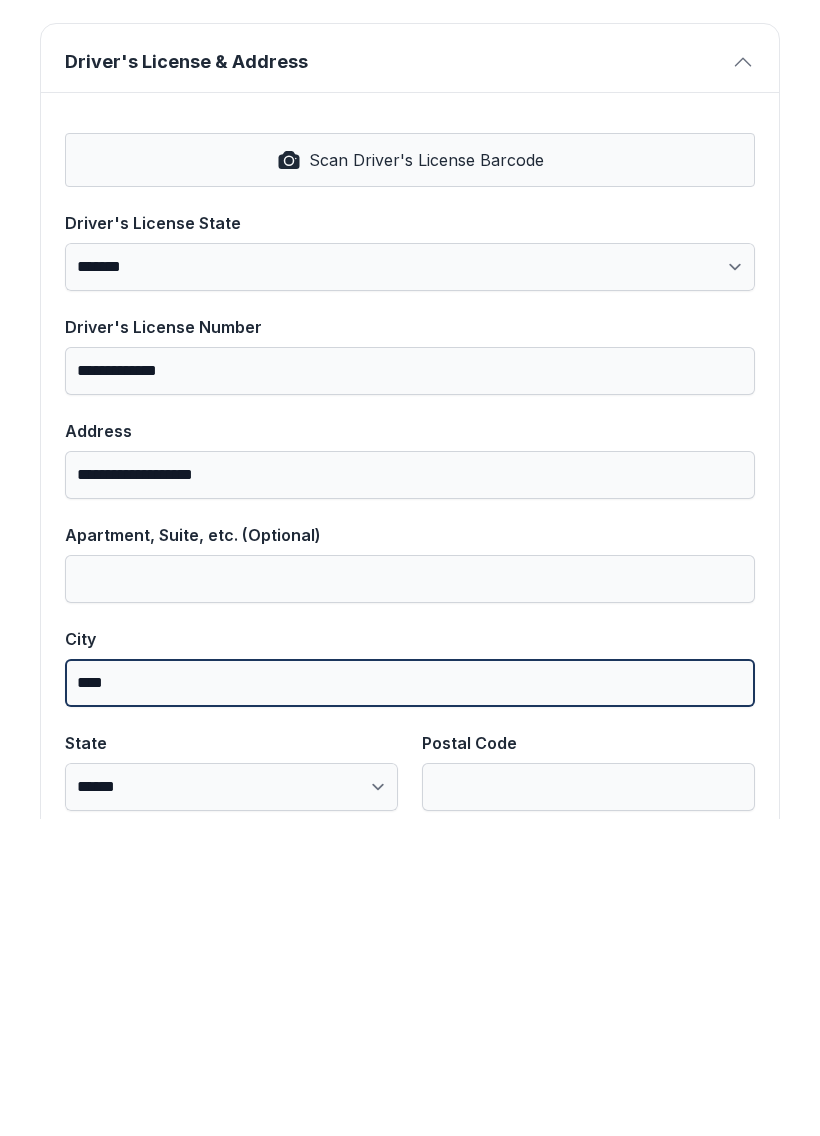 type on "****" 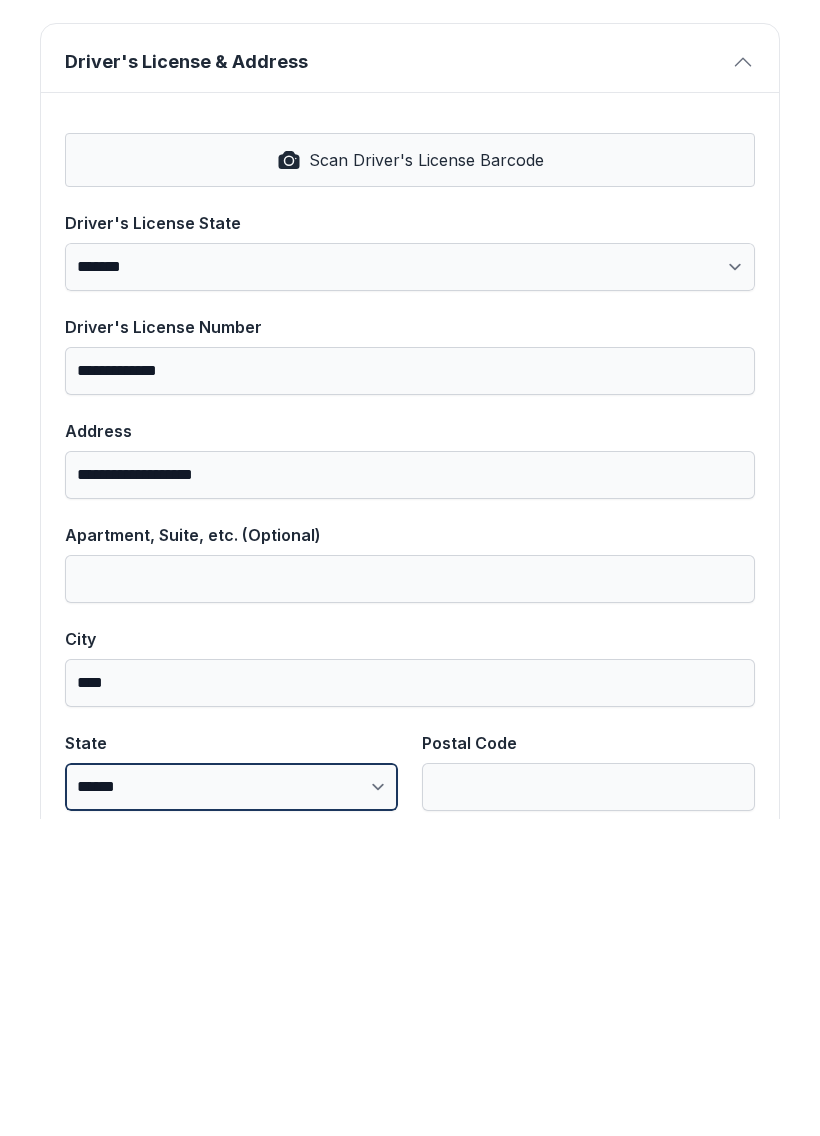click on "**********" at bounding box center (231, 1104) 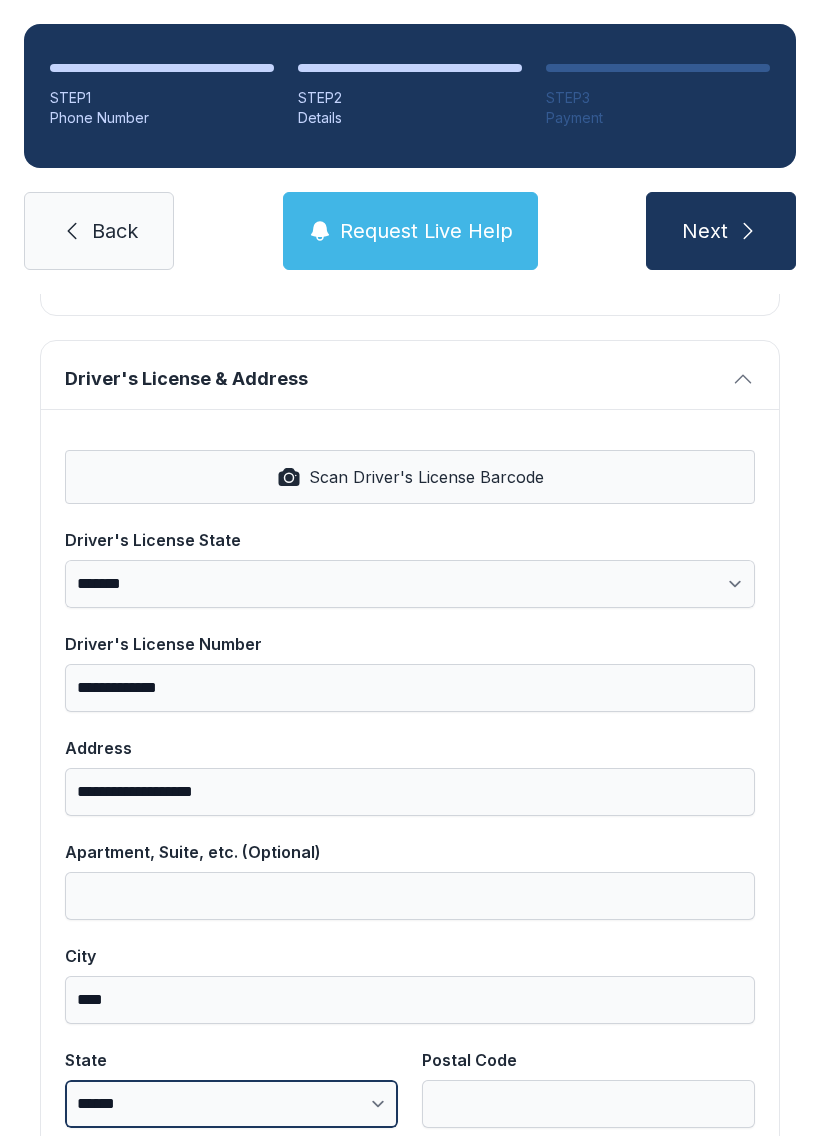 select on "**" 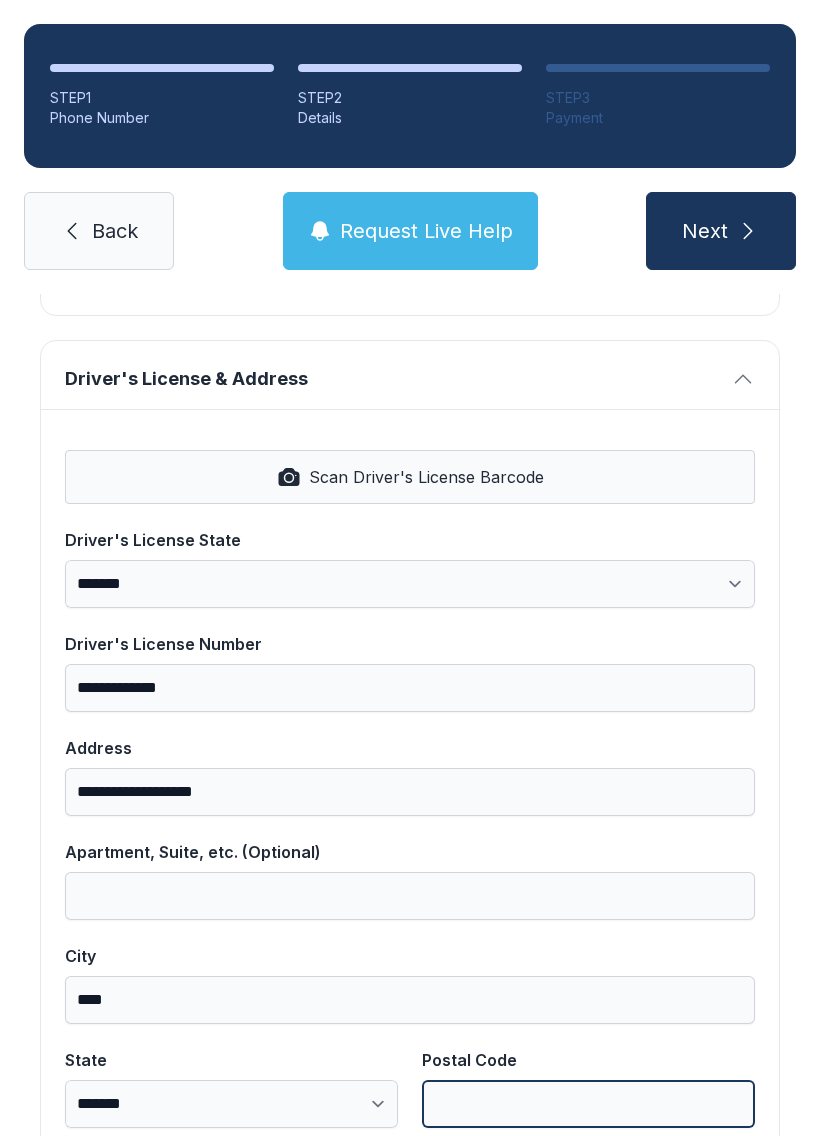 click on "Postal Code" at bounding box center (588, 1104) 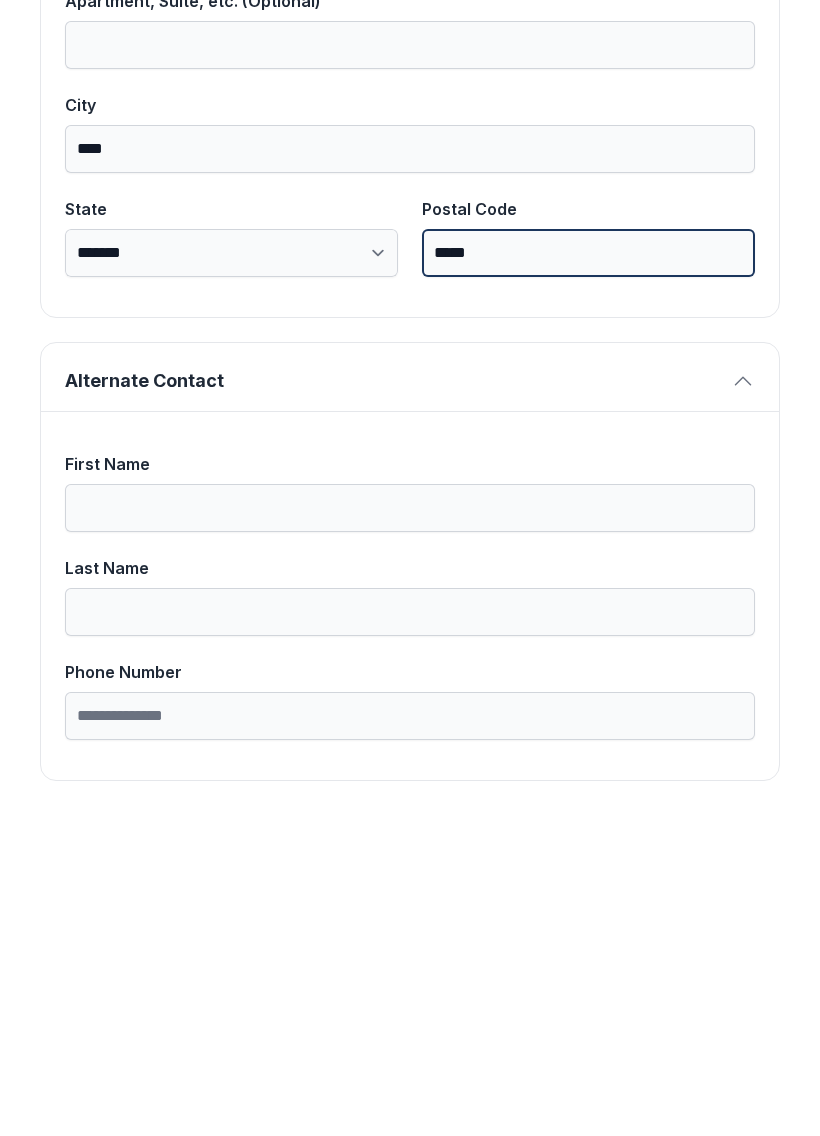 scroll, scrollTop: 1269, scrollLeft: 0, axis: vertical 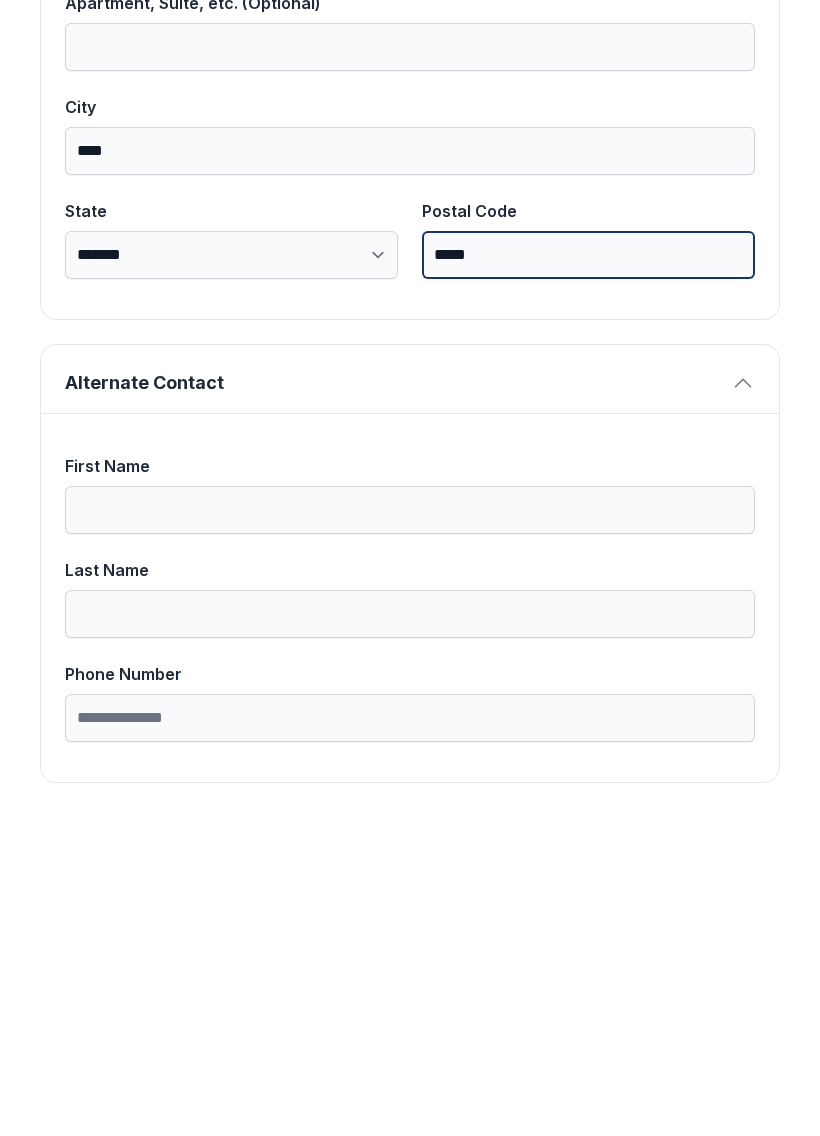 type on "*****" 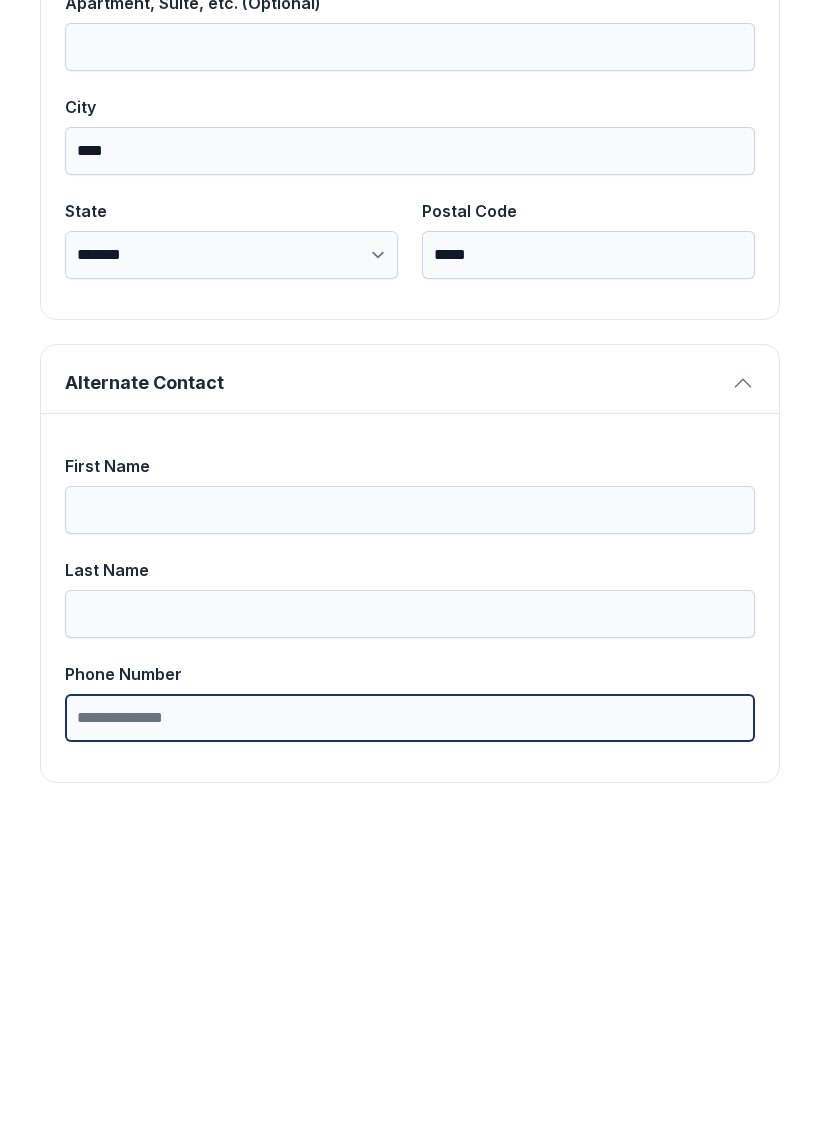 type on "*" 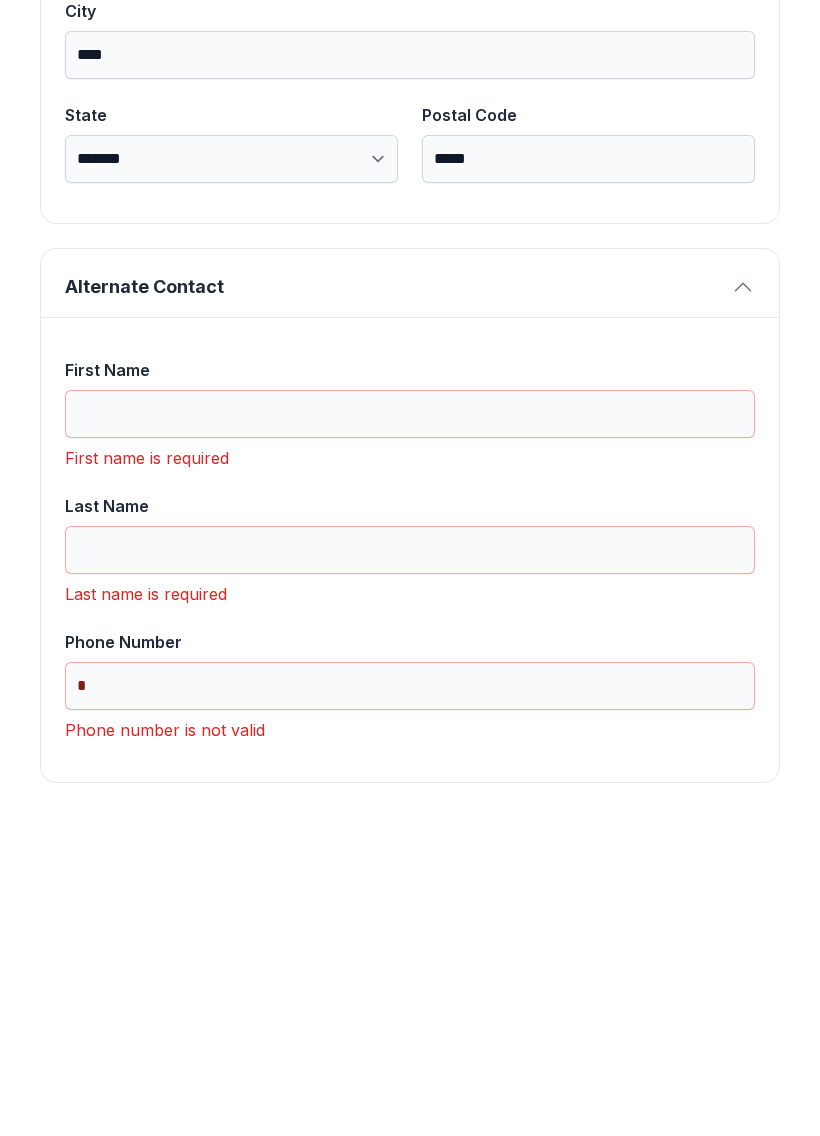 click 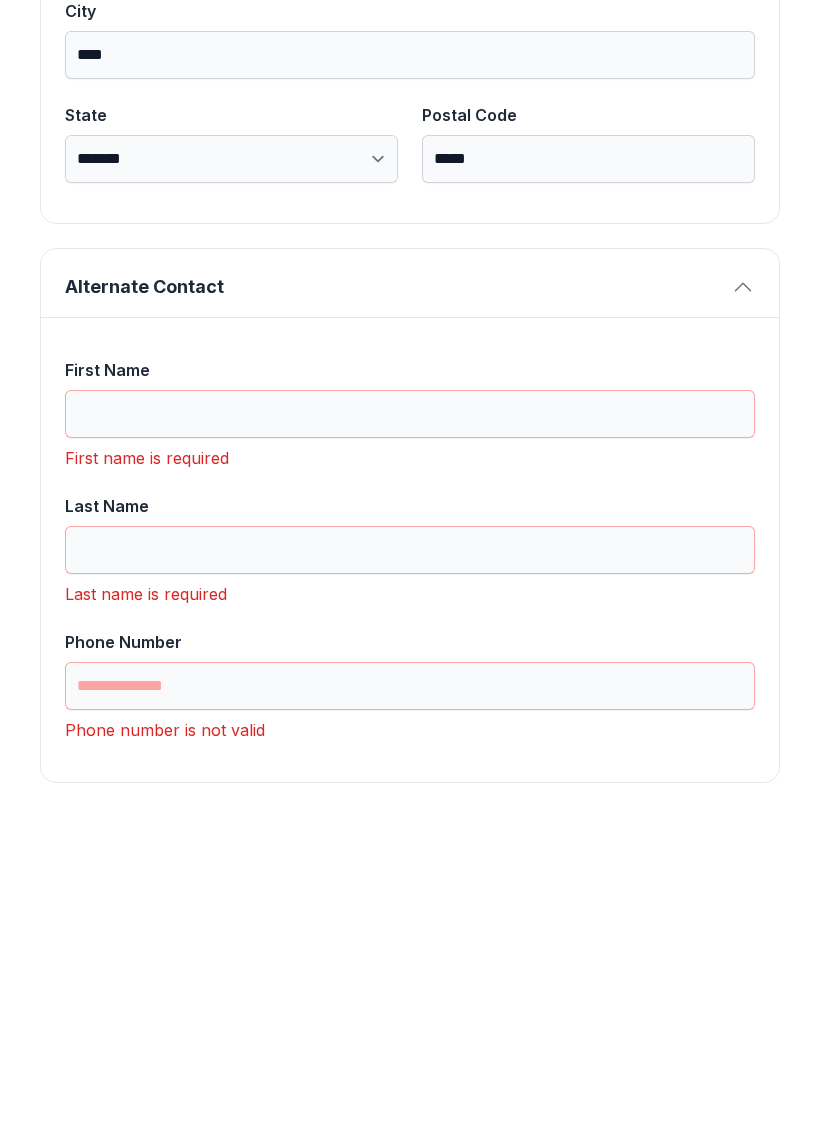 scroll, scrollTop: 900, scrollLeft: 0, axis: vertical 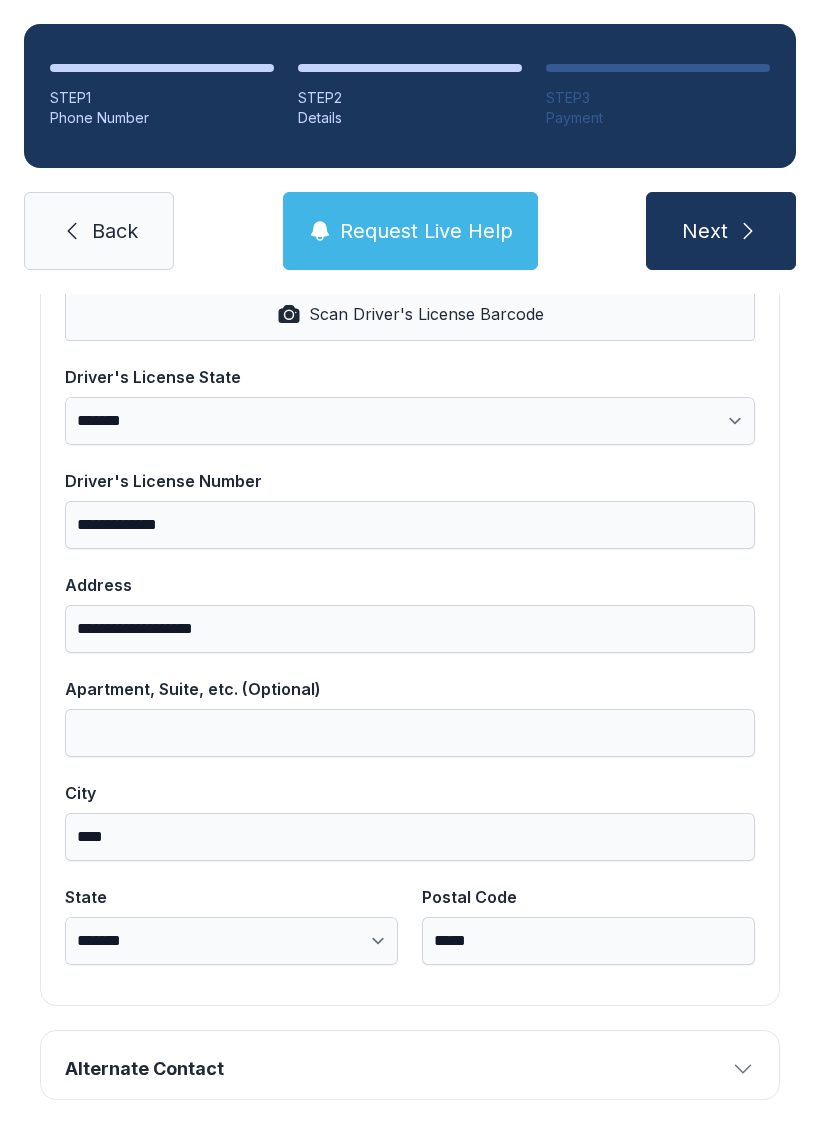 click on "Next" at bounding box center [721, 231] 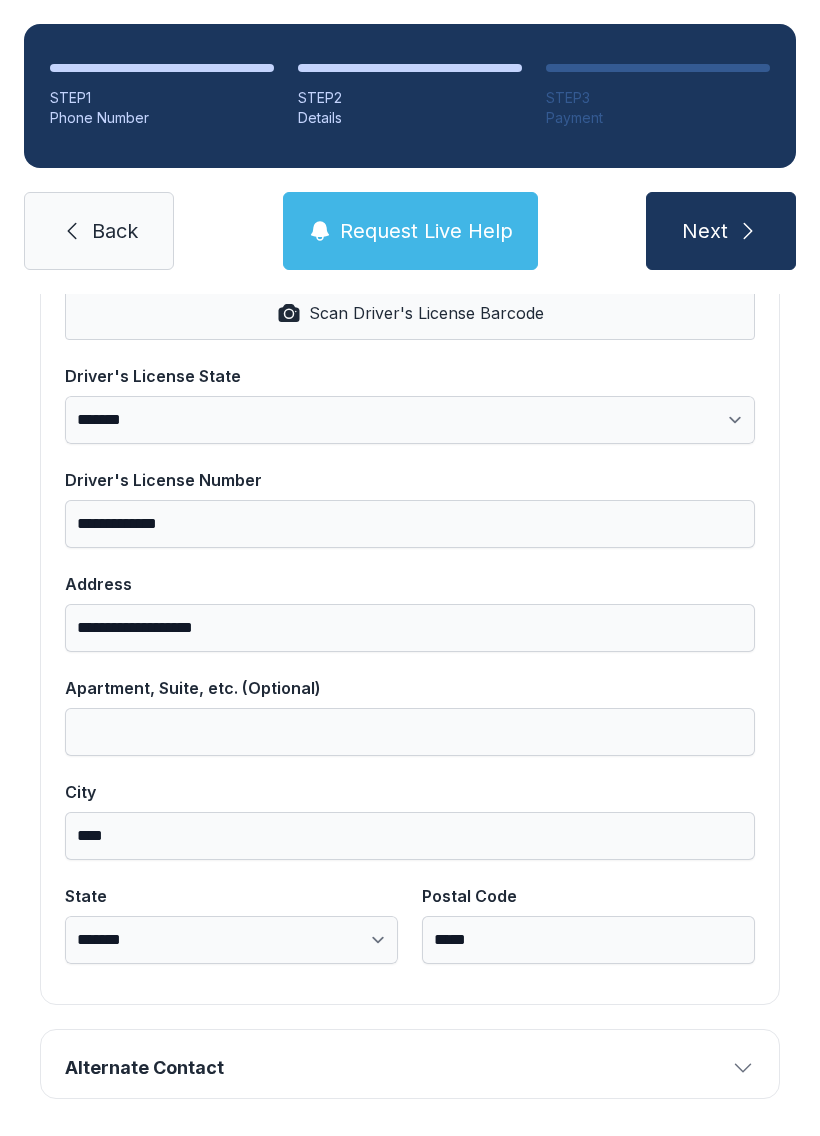 scroll, scrollTop: 900, scrollLeft: 0, axis: vertical 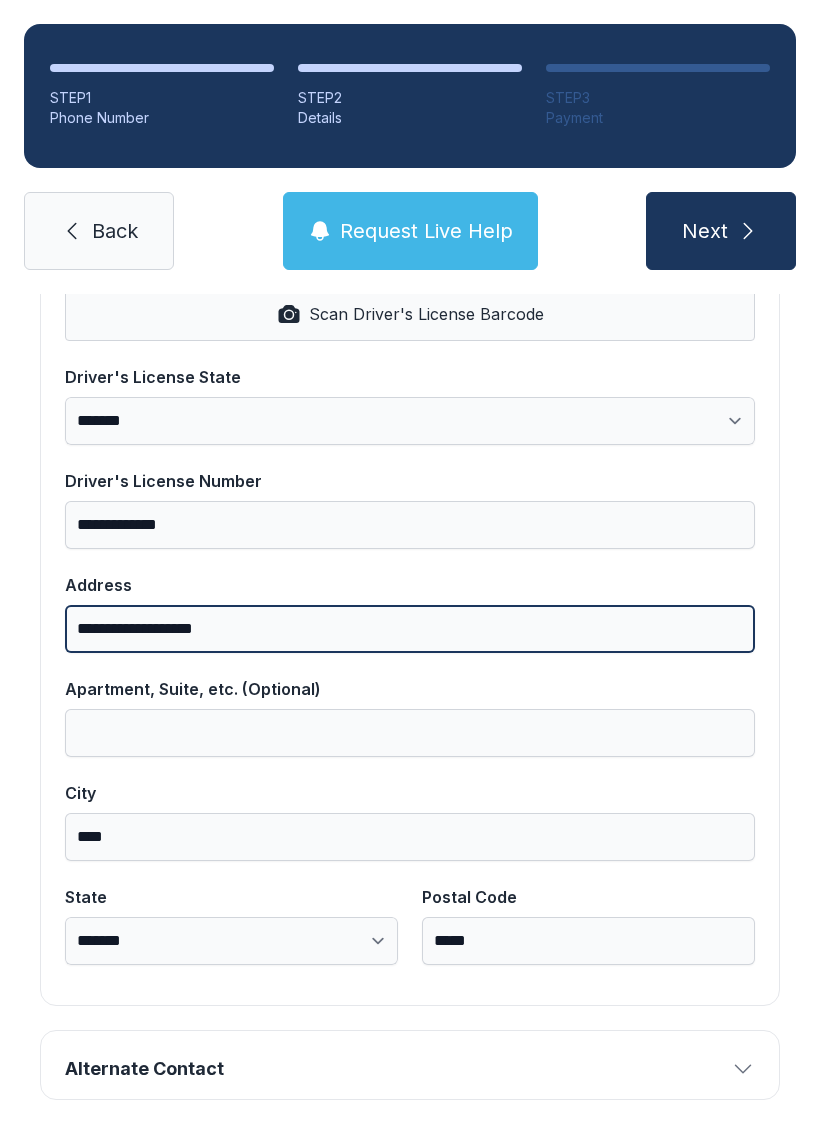 click on "**********" at bounding box center (410, 629) 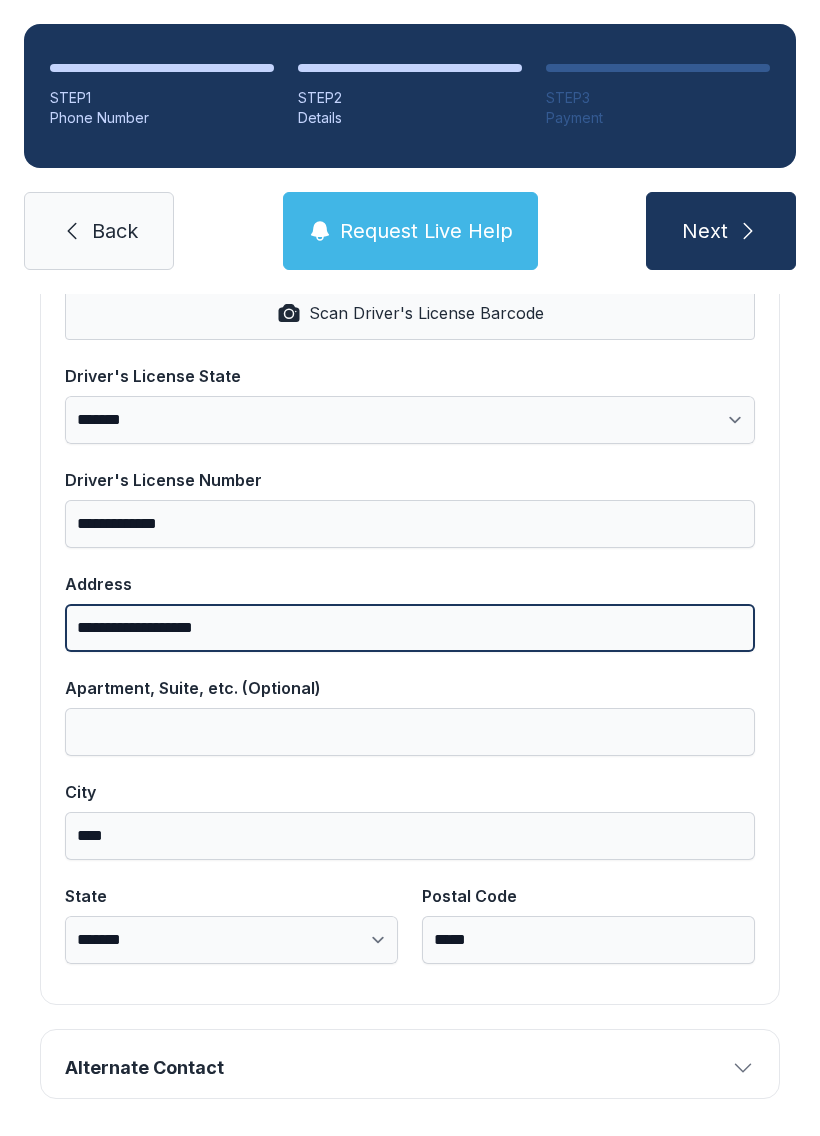 scroll, scrollTop: 900, scrollLeft: 0, axis: vertical 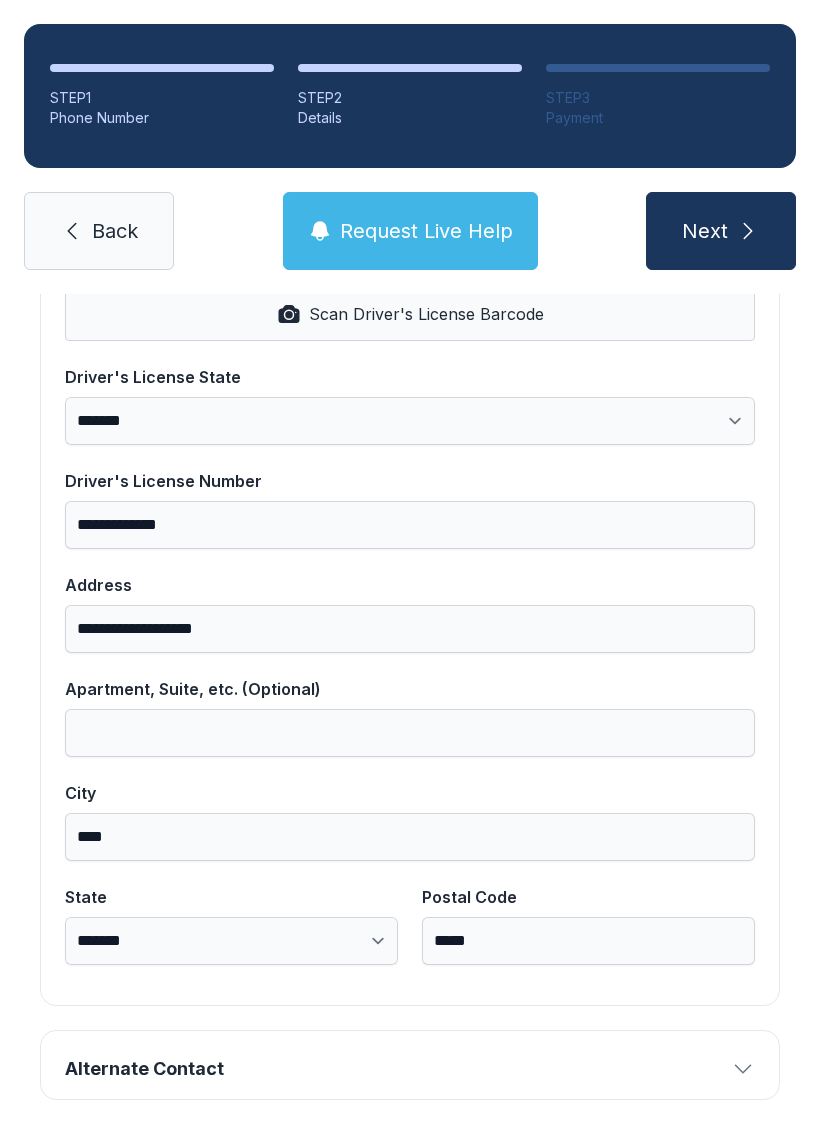 click on "Next" at bounding box center [721, 231] 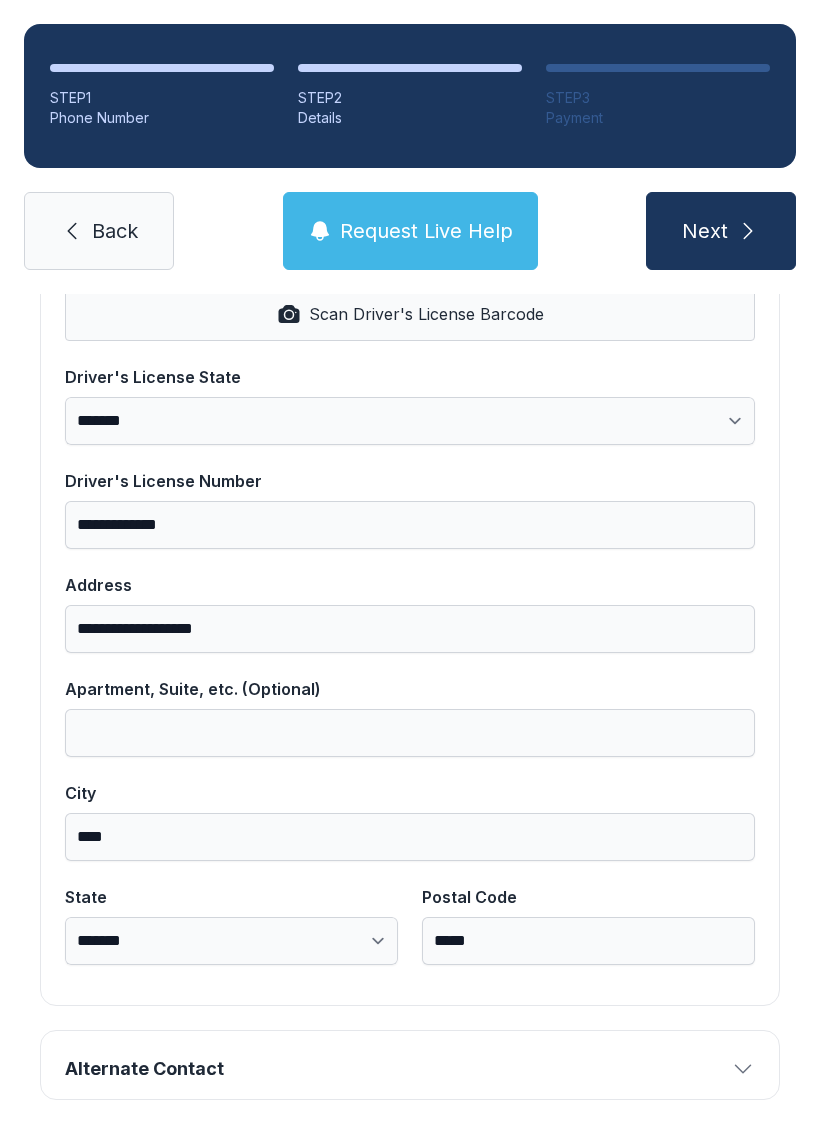 click on "Alternate Contact" at bounding box center [394, 1069] 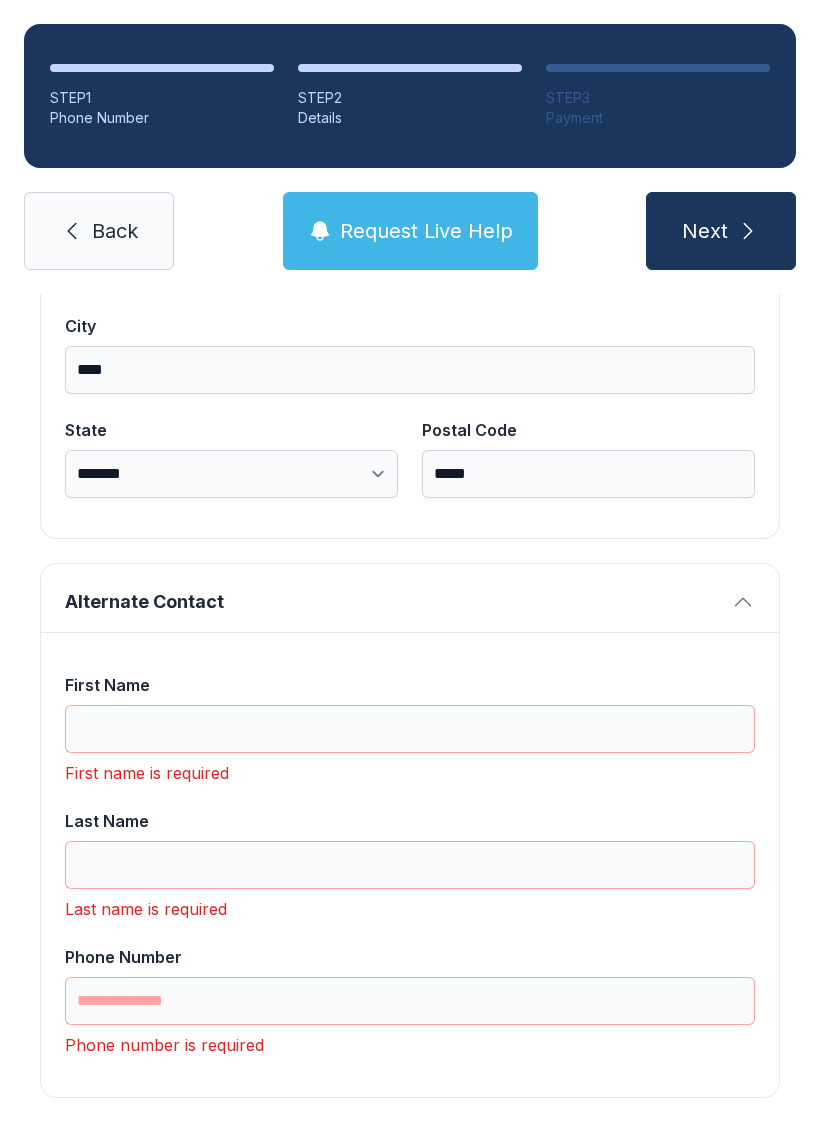 scroll, scrollTop: 1365, scrollLeft: 0, axis: vertical 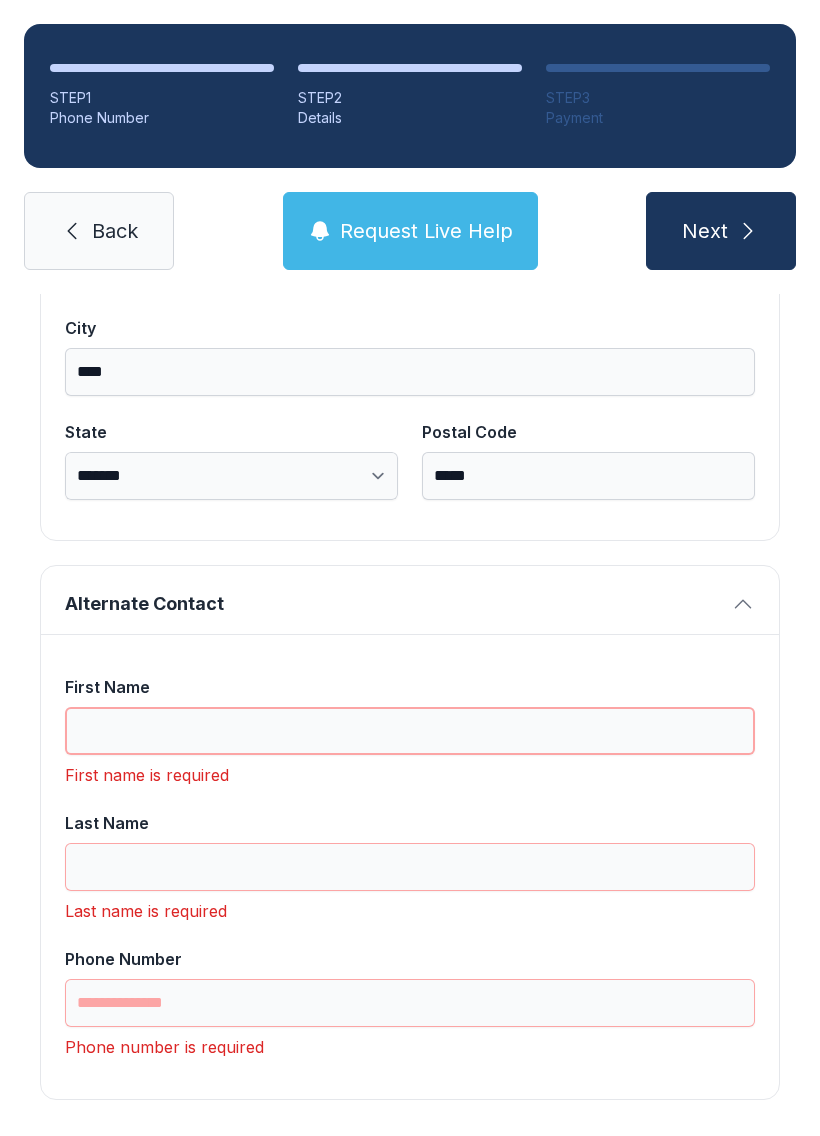 click on "First Name" at bounding box center [410, 731] 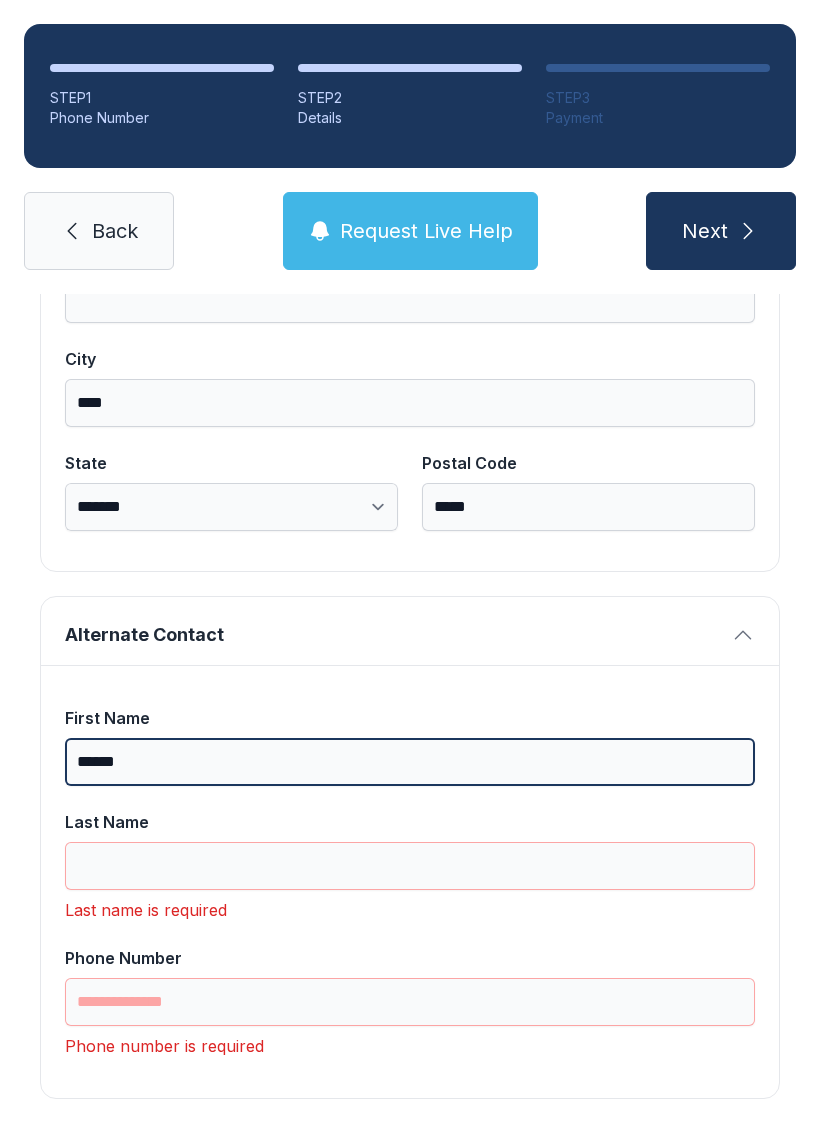 scroll, scrollTop: 1333, scrollLeft: 0, axis: vertical 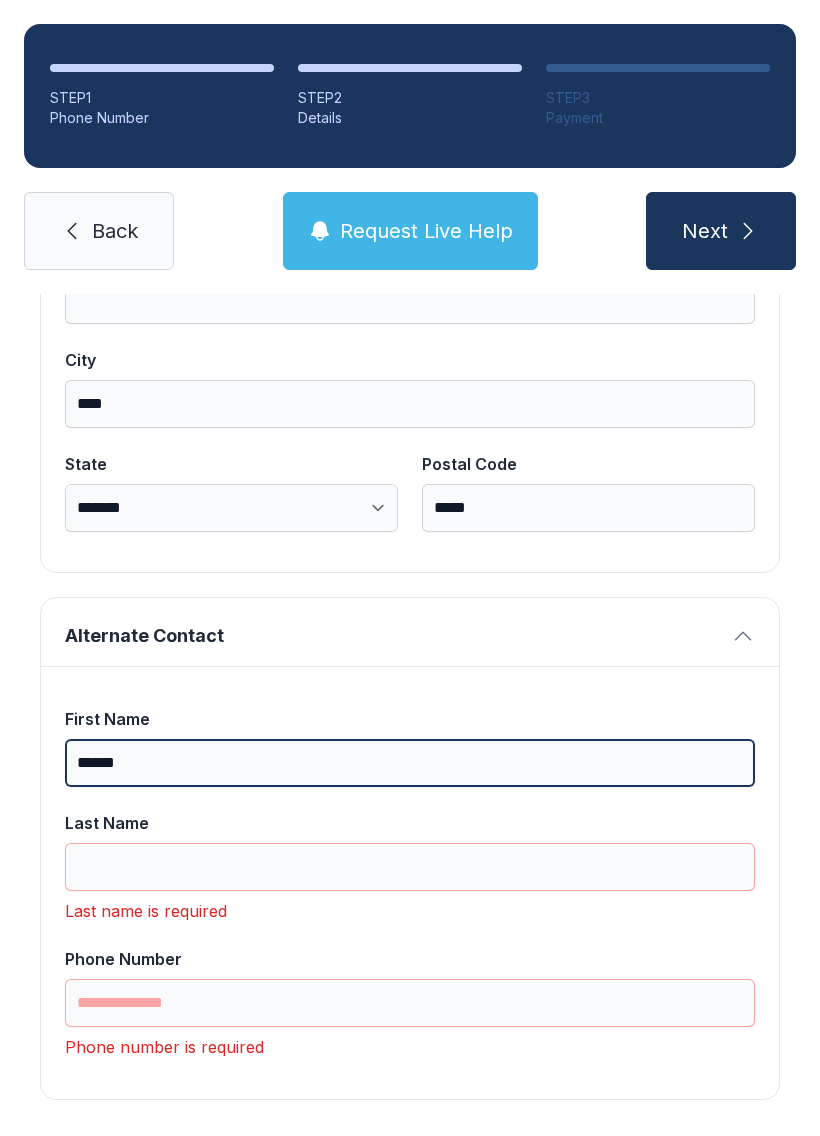 type on "******" 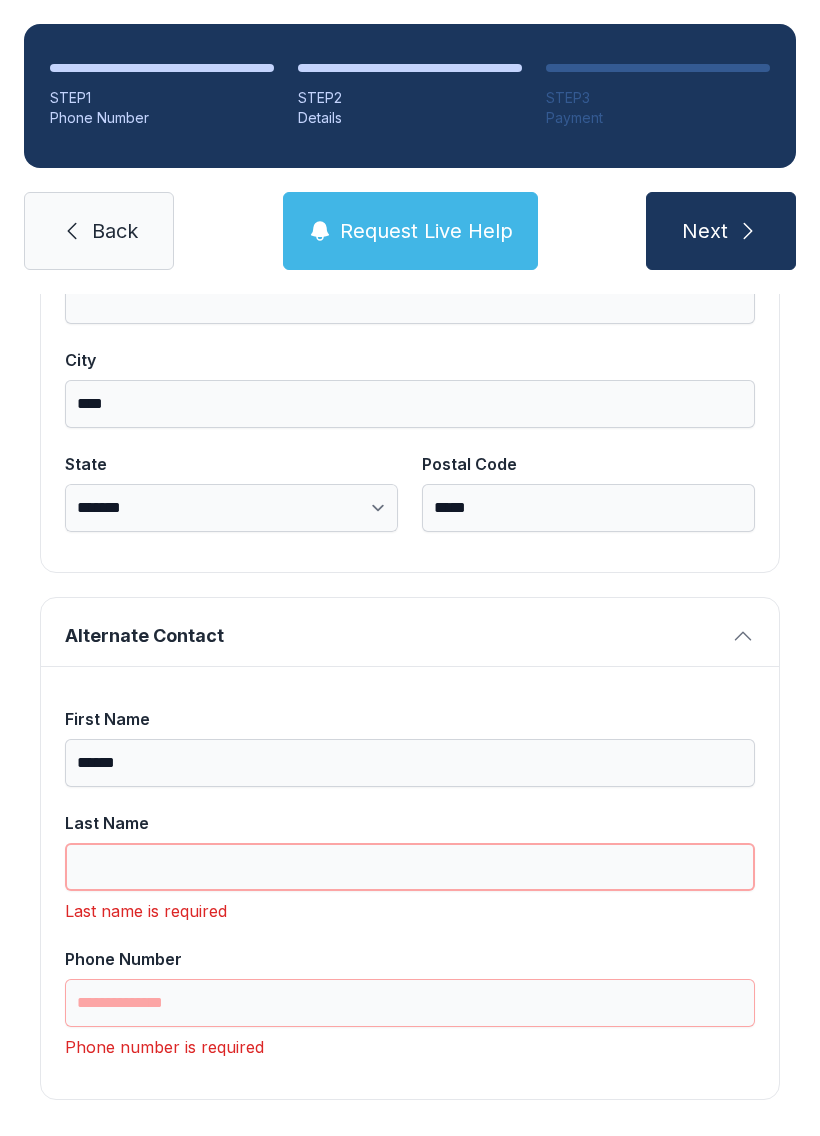 click on "Last Name" at bounding box center (410, 867) 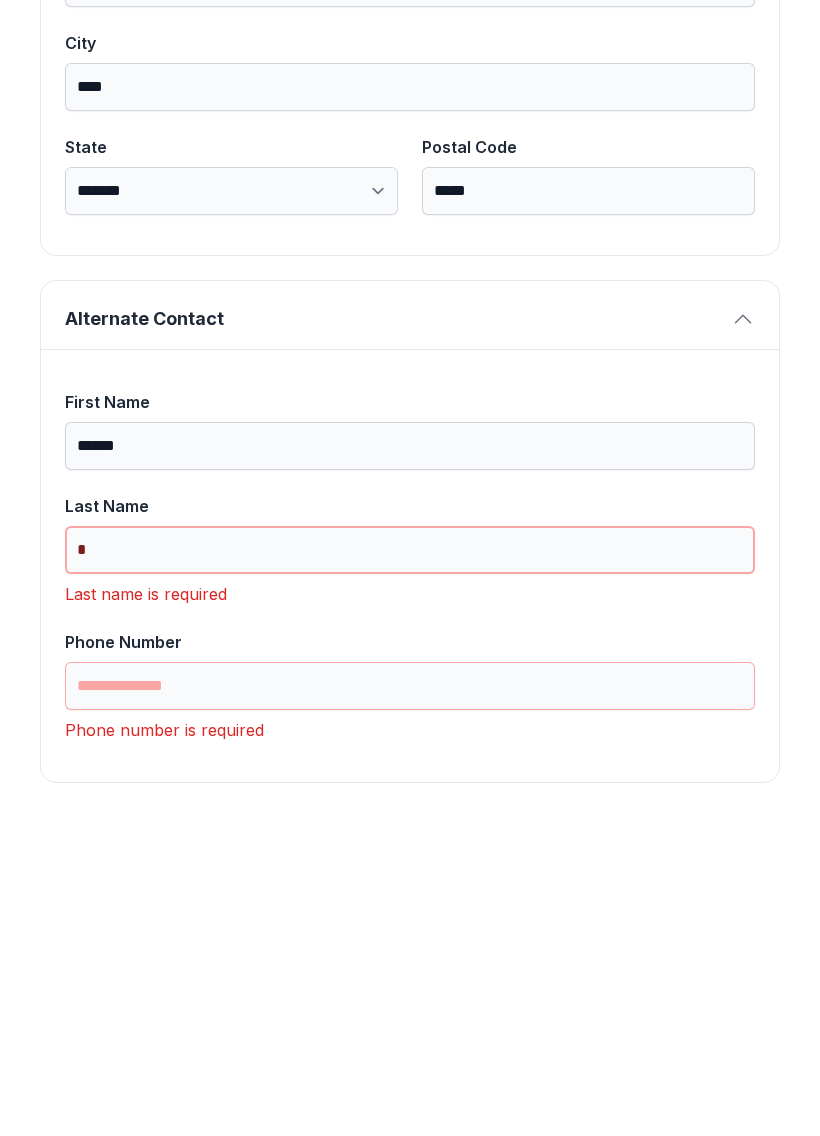 scroll, scrollTop: 1301, scrollLeft: 0, axis: vertical 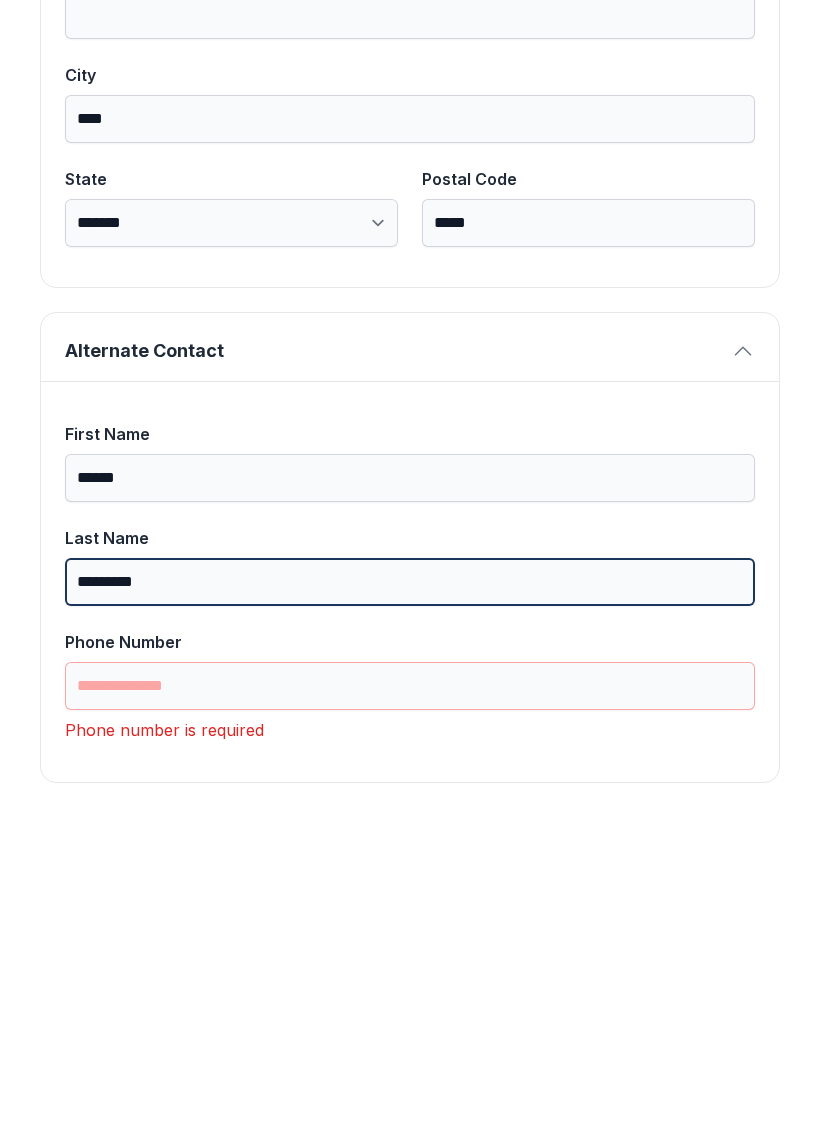 type on "*********" 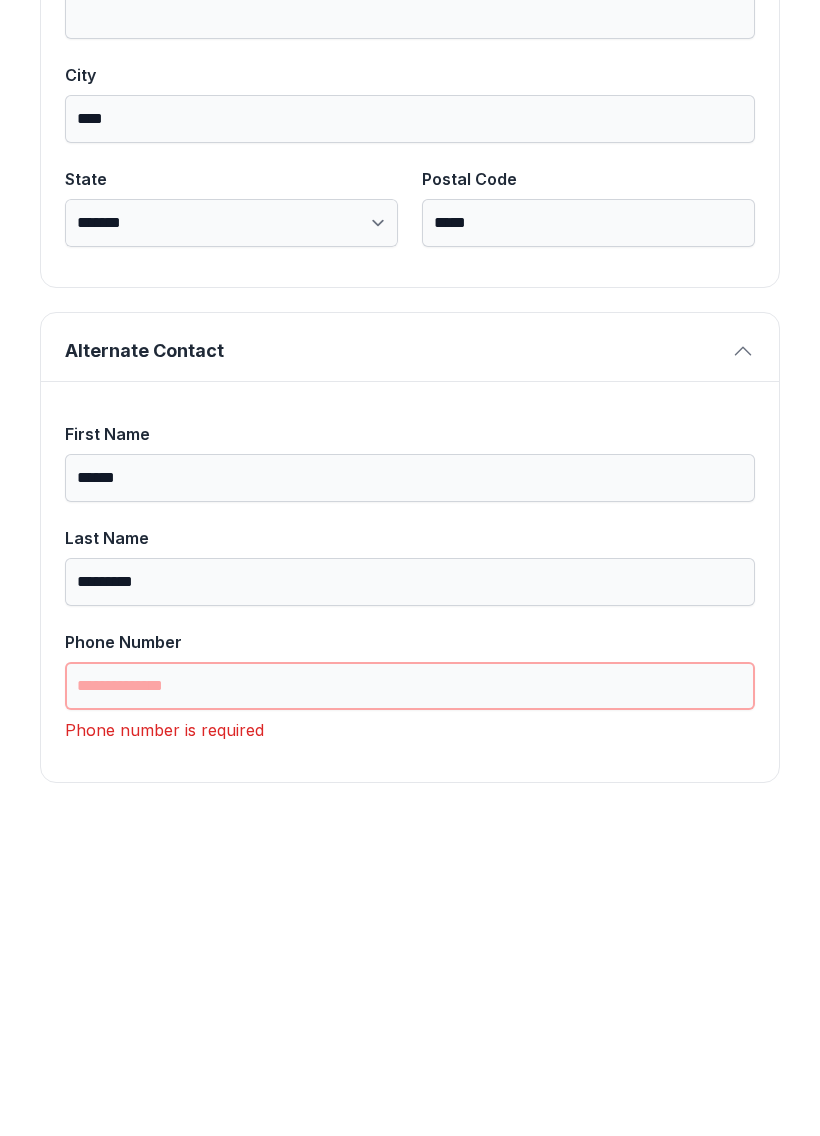 click on "Phone Number" at bounding box center (410, 1003) 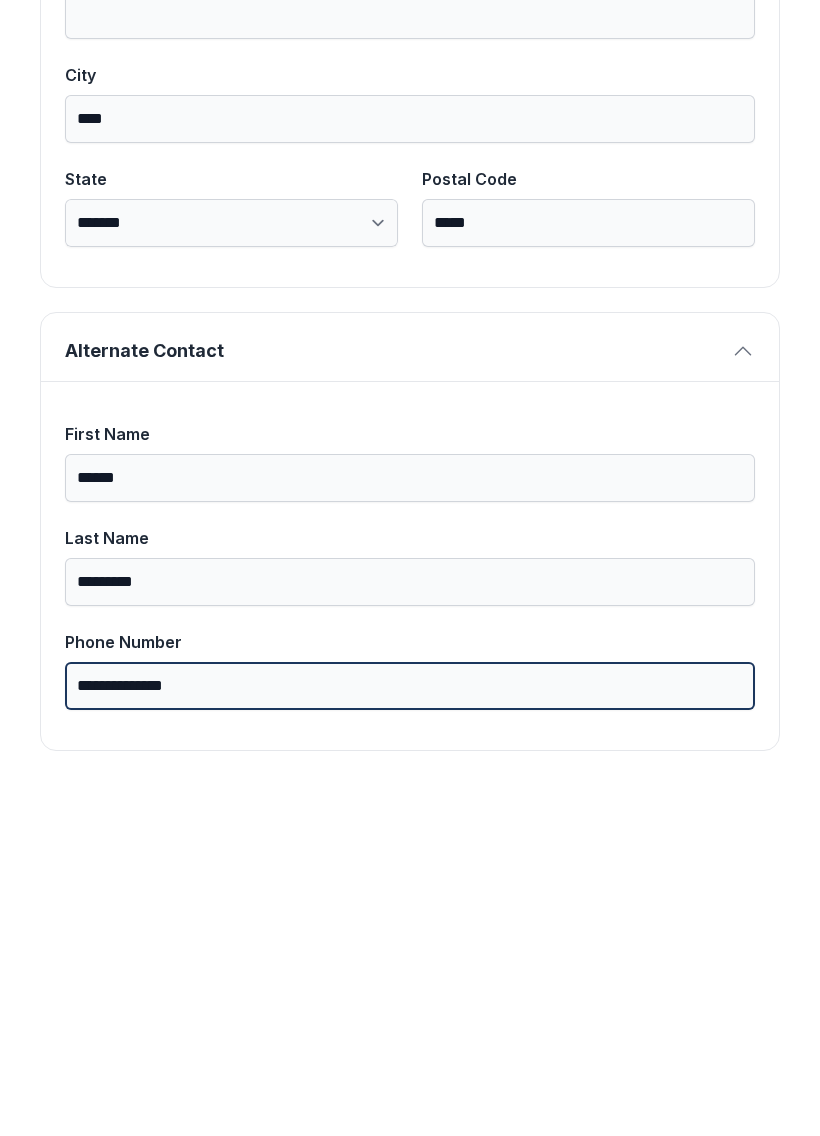 scroll, scrollTop: 1269, scrollLeft: 0, axis: vertical 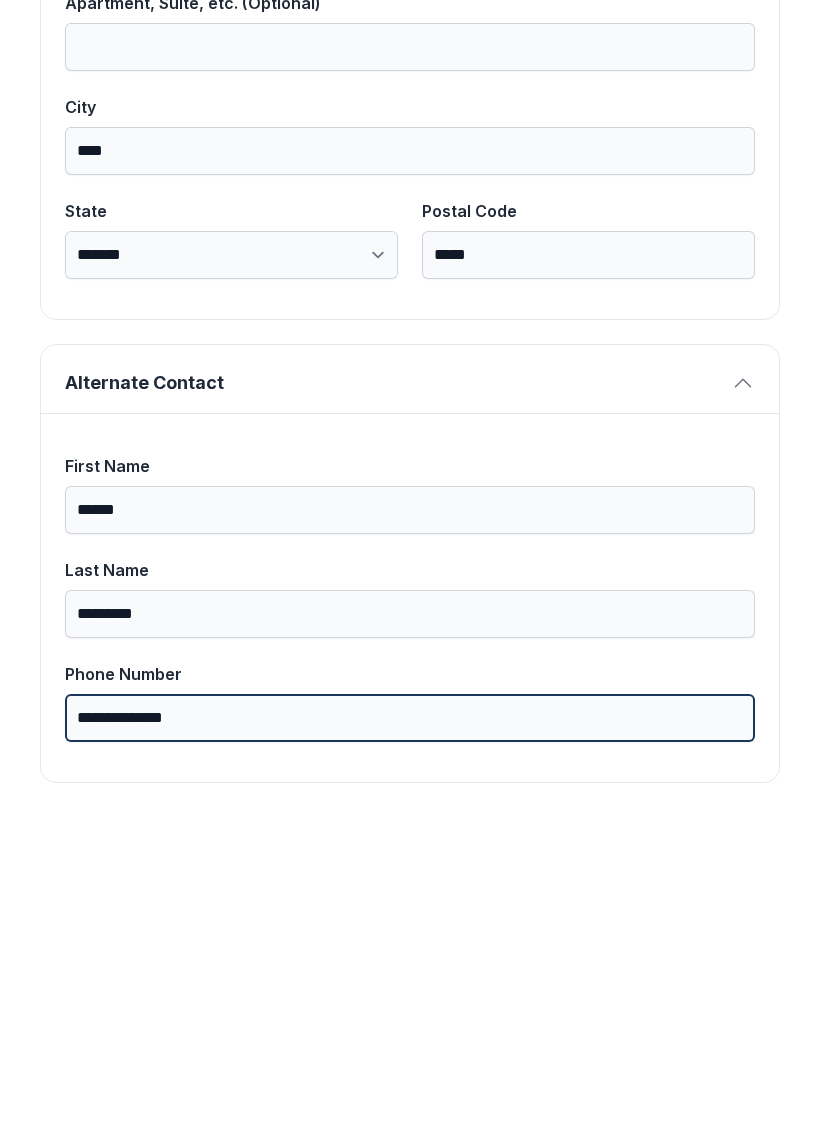 type on "**********" 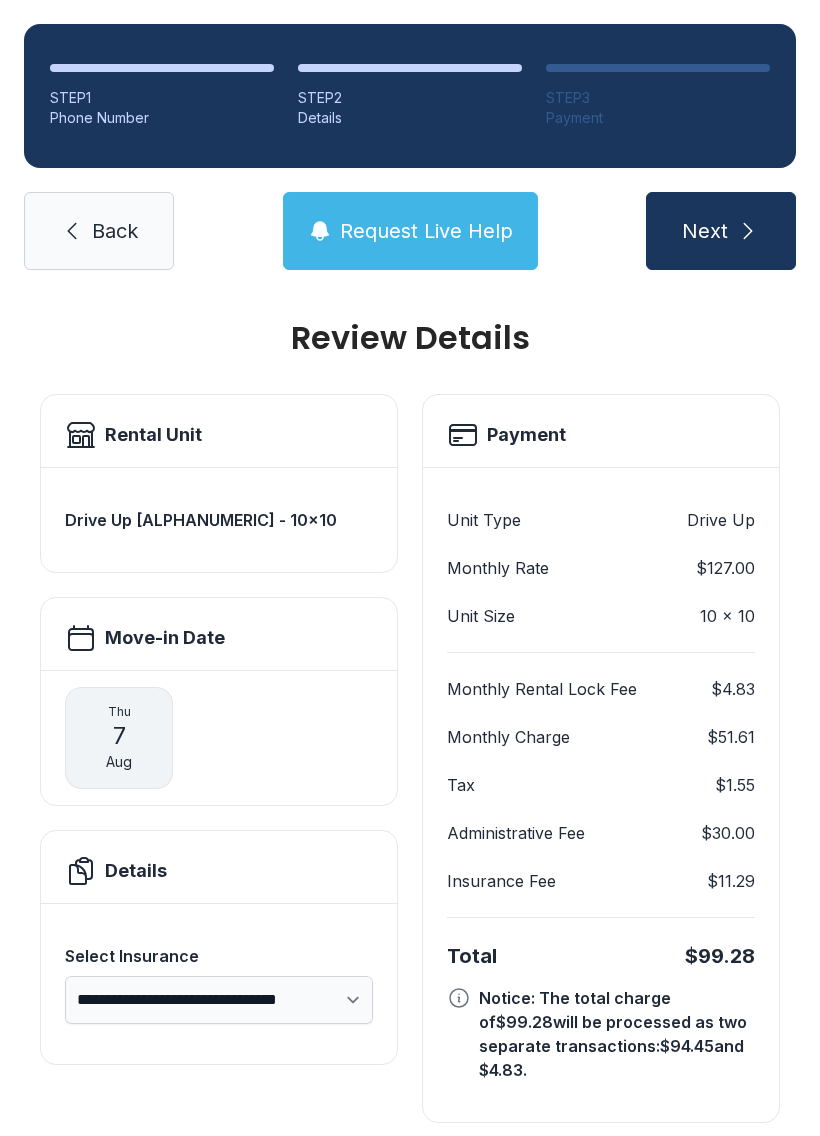 scroll, scrollTop: 11, scrollLeft: 0, axis: vertical 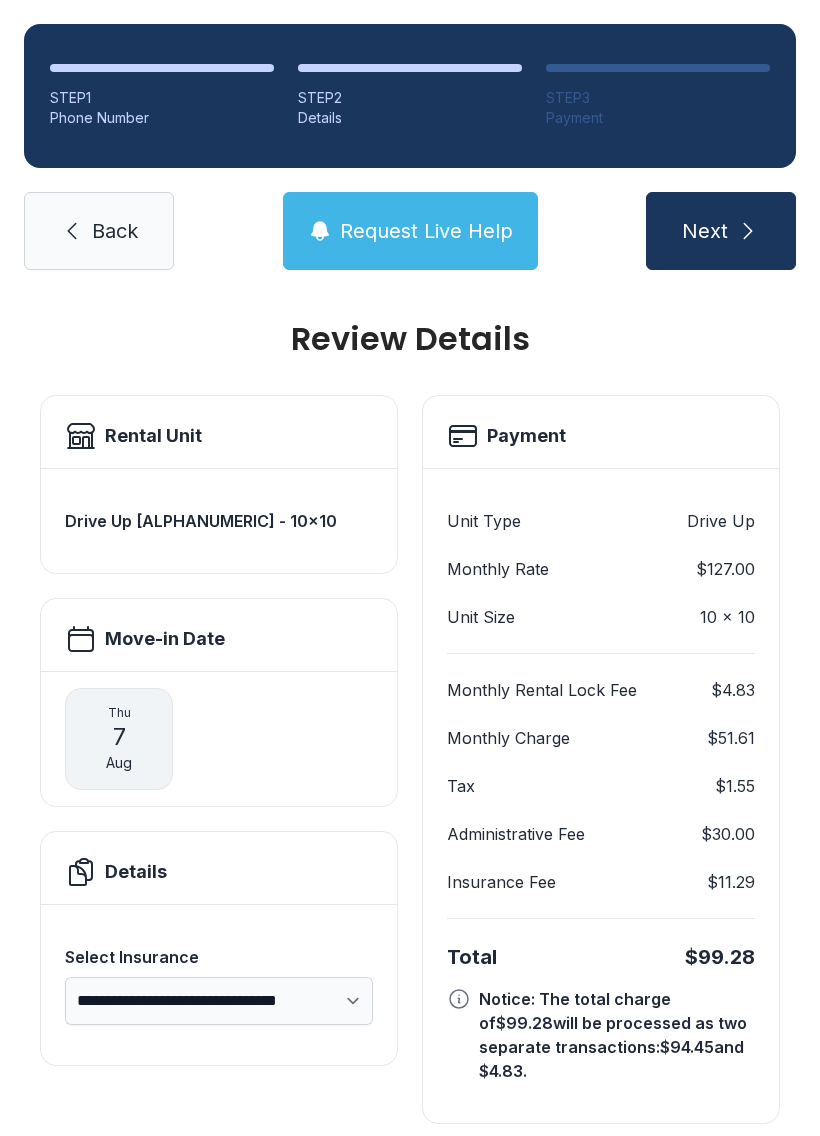 click on "**********" at bounding box center [219, 1001] 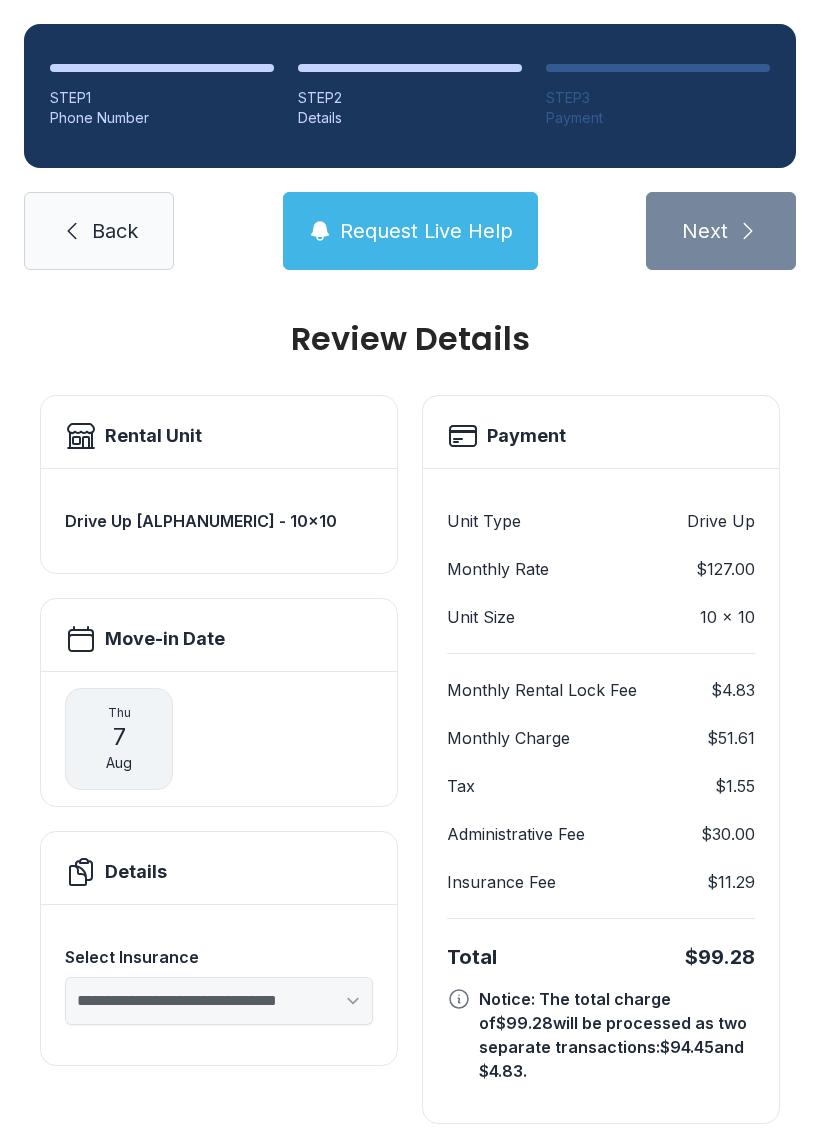 select on "****" 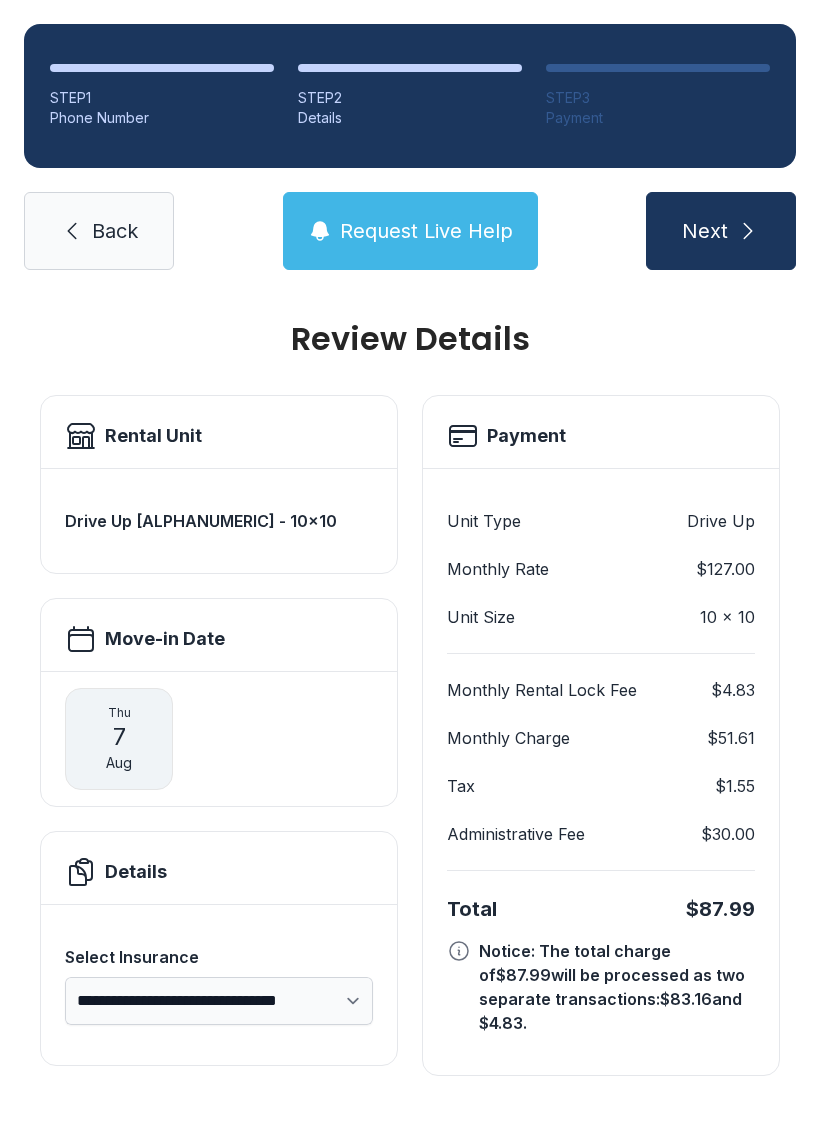 scroll, scrollTop: 0, scrollLeft: 0, axis: both 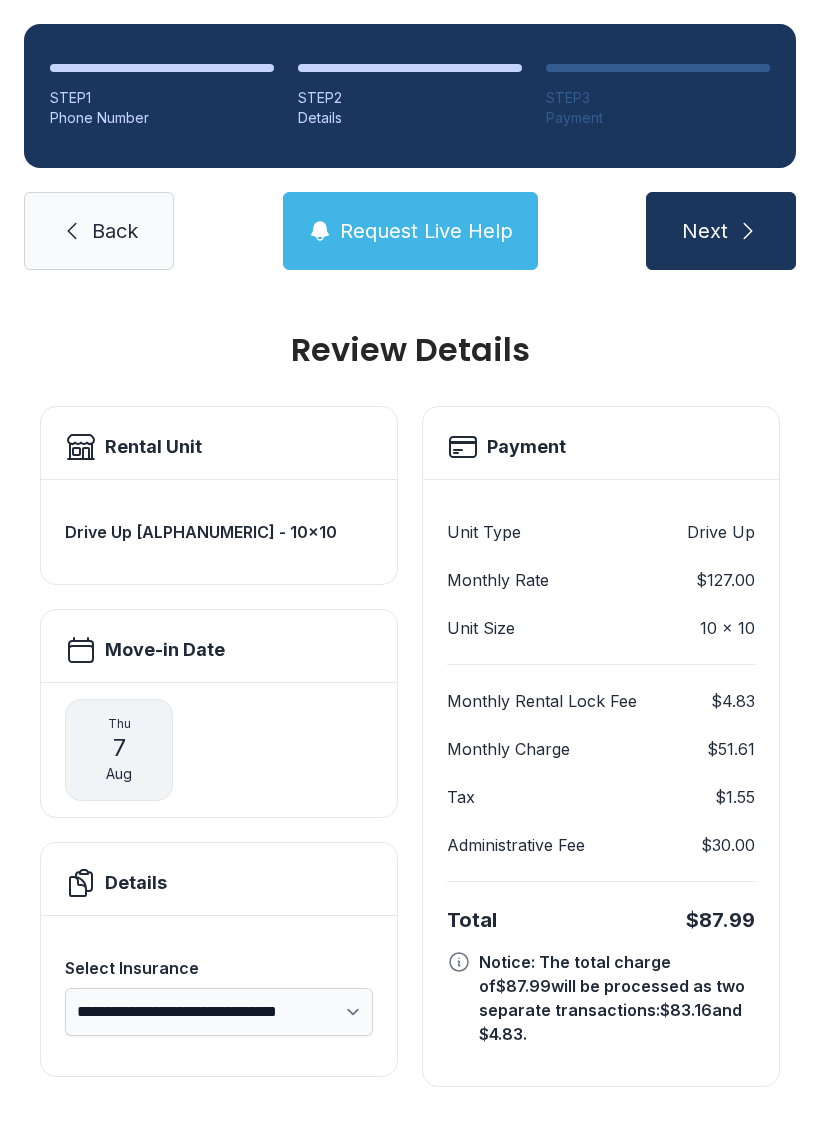 click 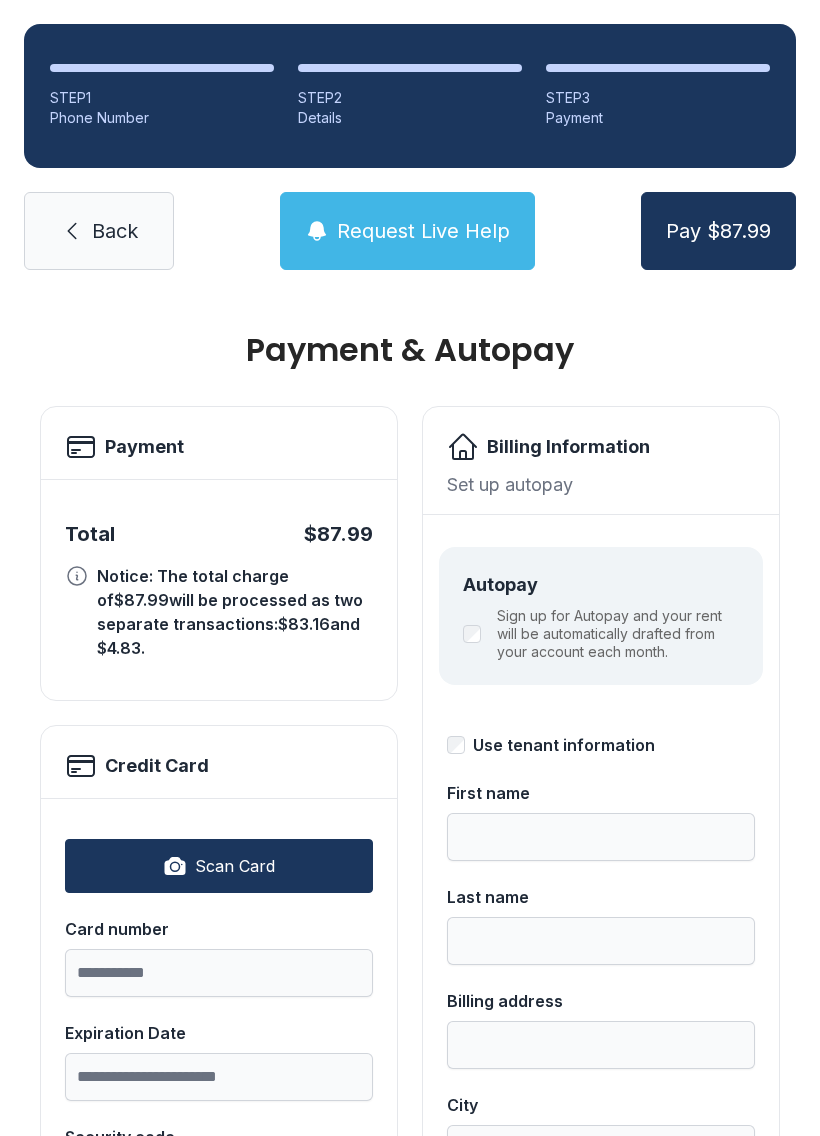 scroll, scrollTop: 0, scrollLeft: 0, axis: both 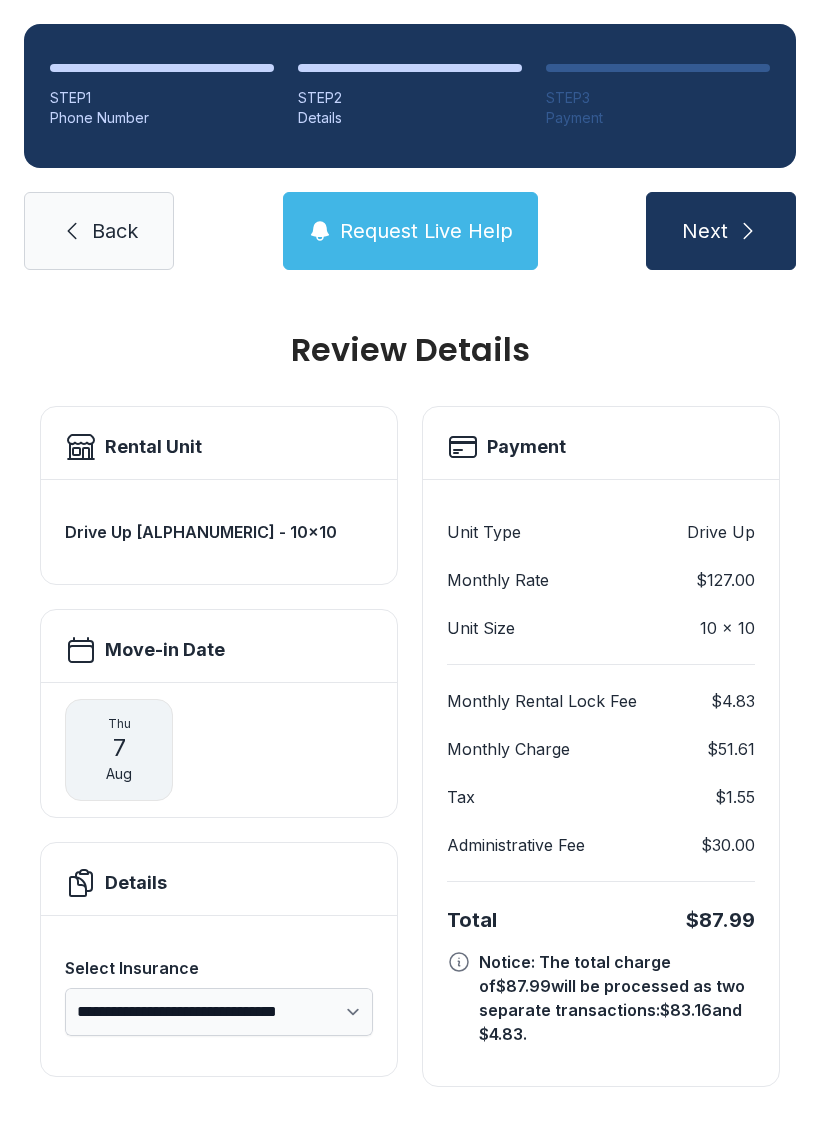select on "****" 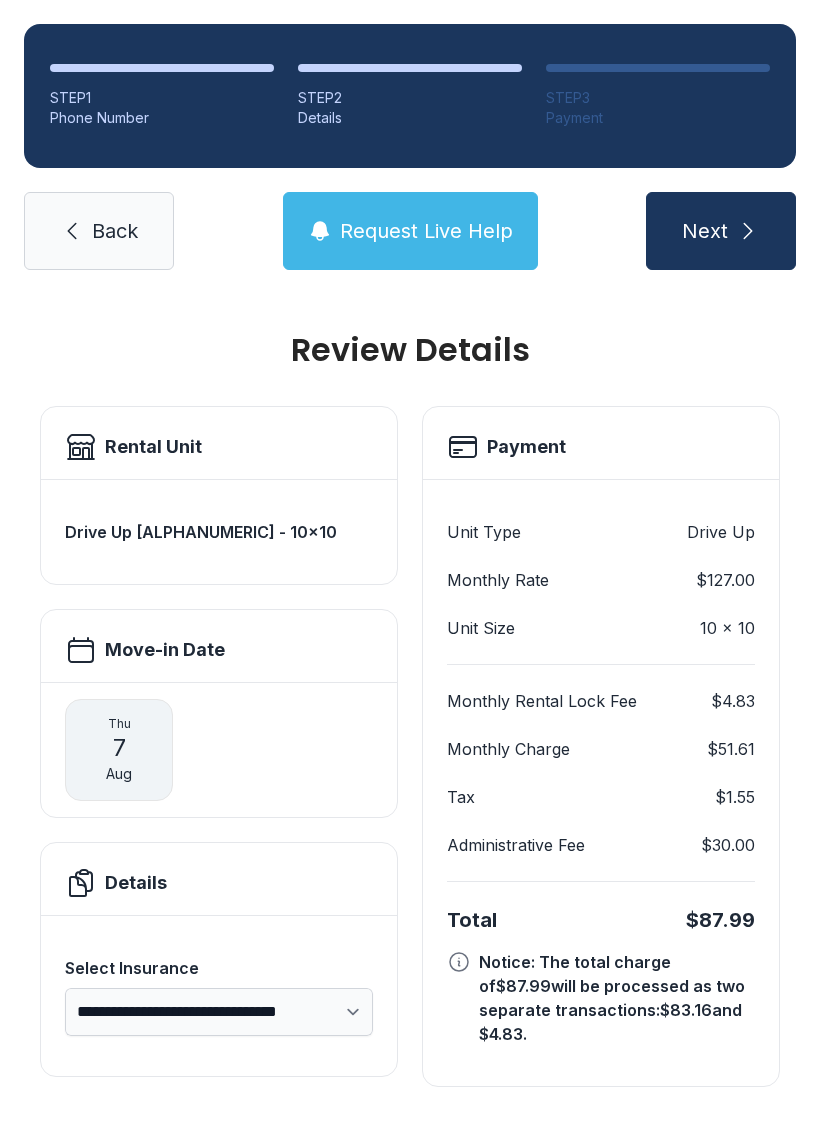 click on "Details" at bounding box center (136, 883) 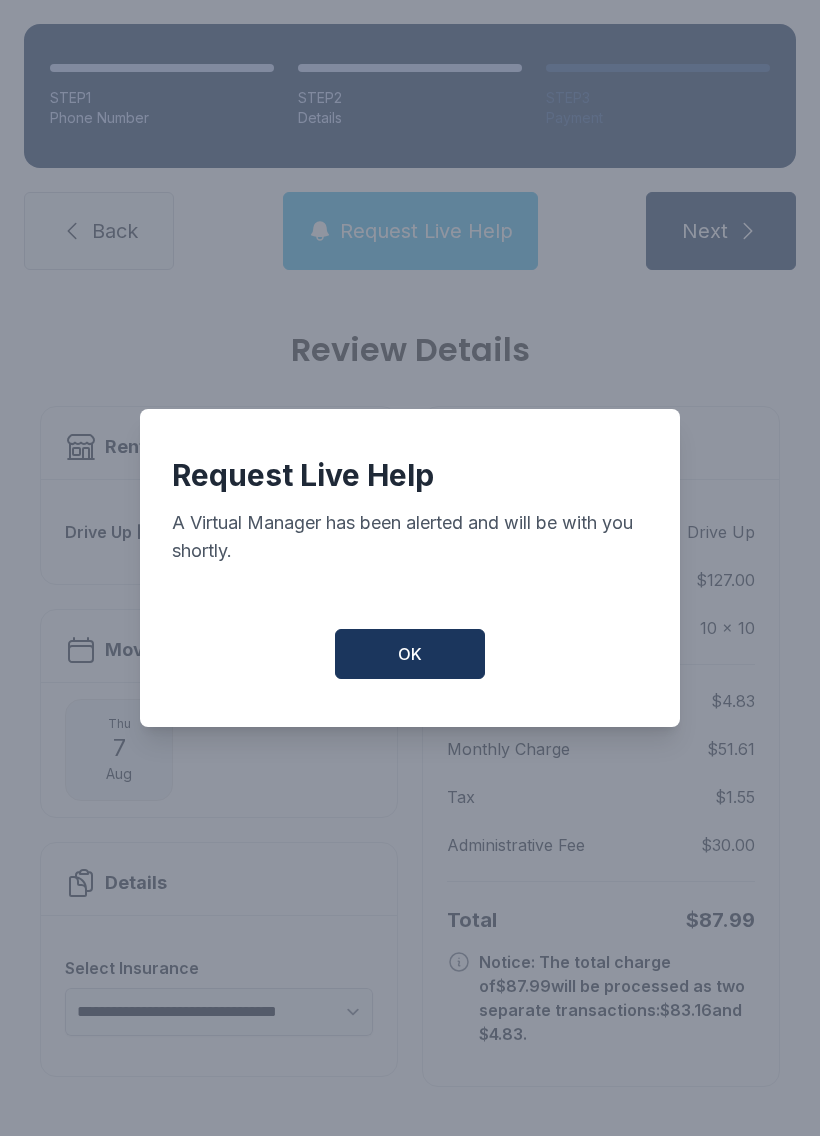 click on "OK" at bounding box center [410, 654] 